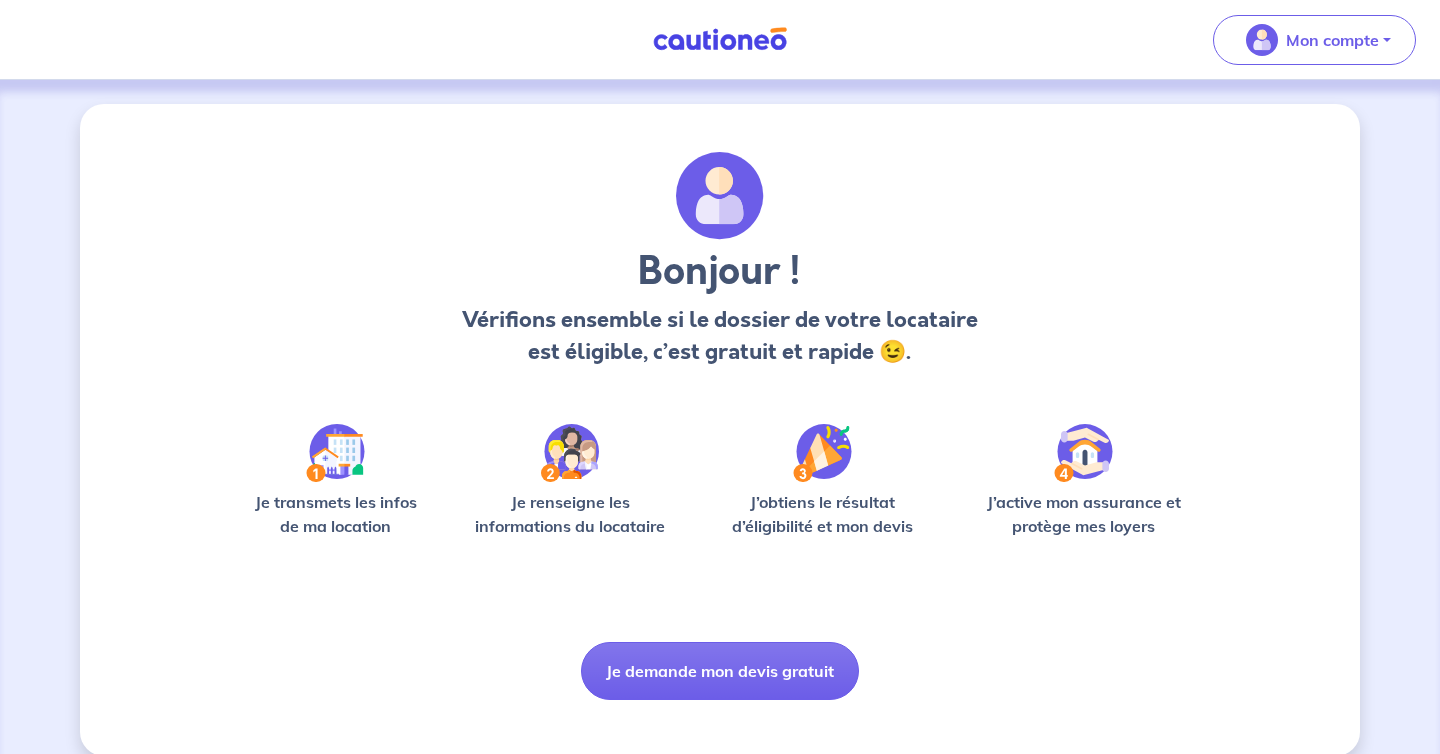 scroll, scrollTop: 0, scrollLeft: 0, axis: both 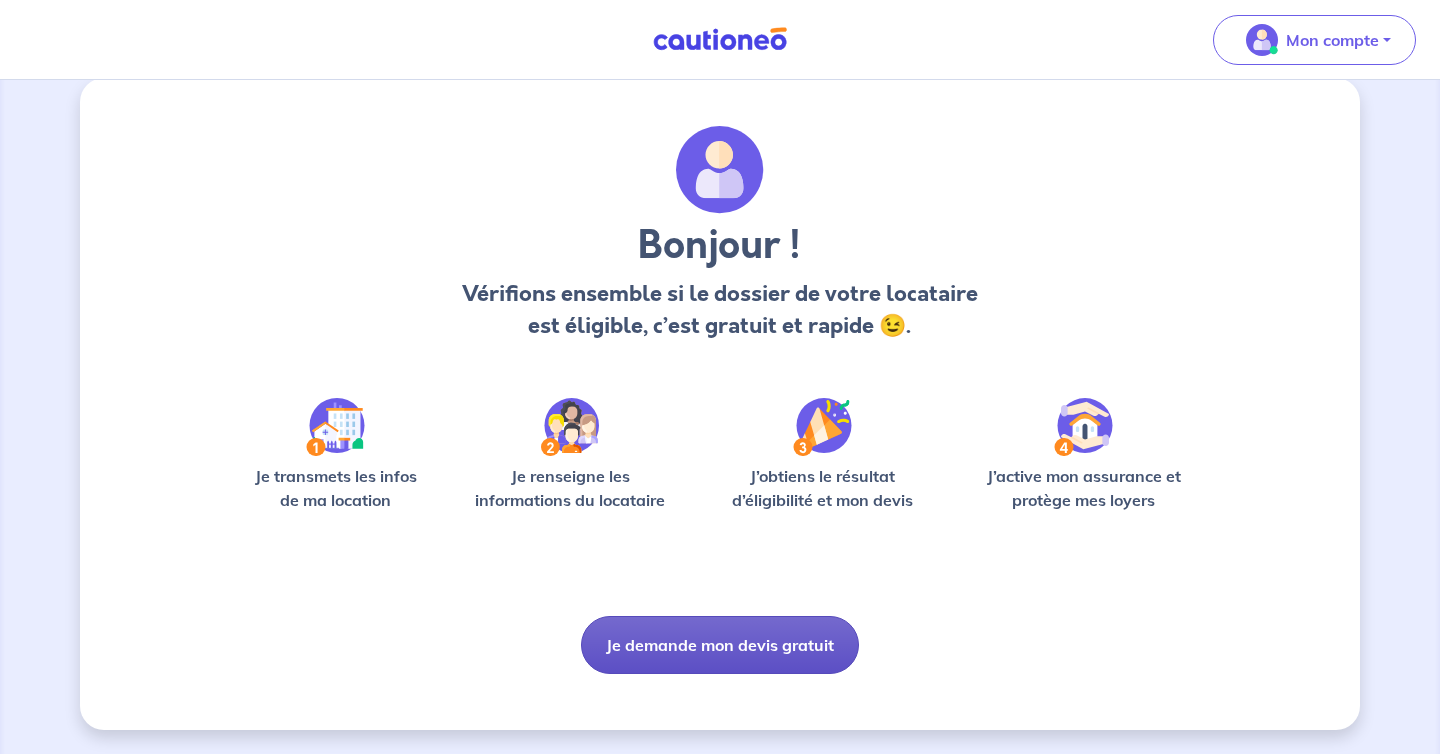click on "Je demande mon devis gratuit" at bounding box center (720, 645) 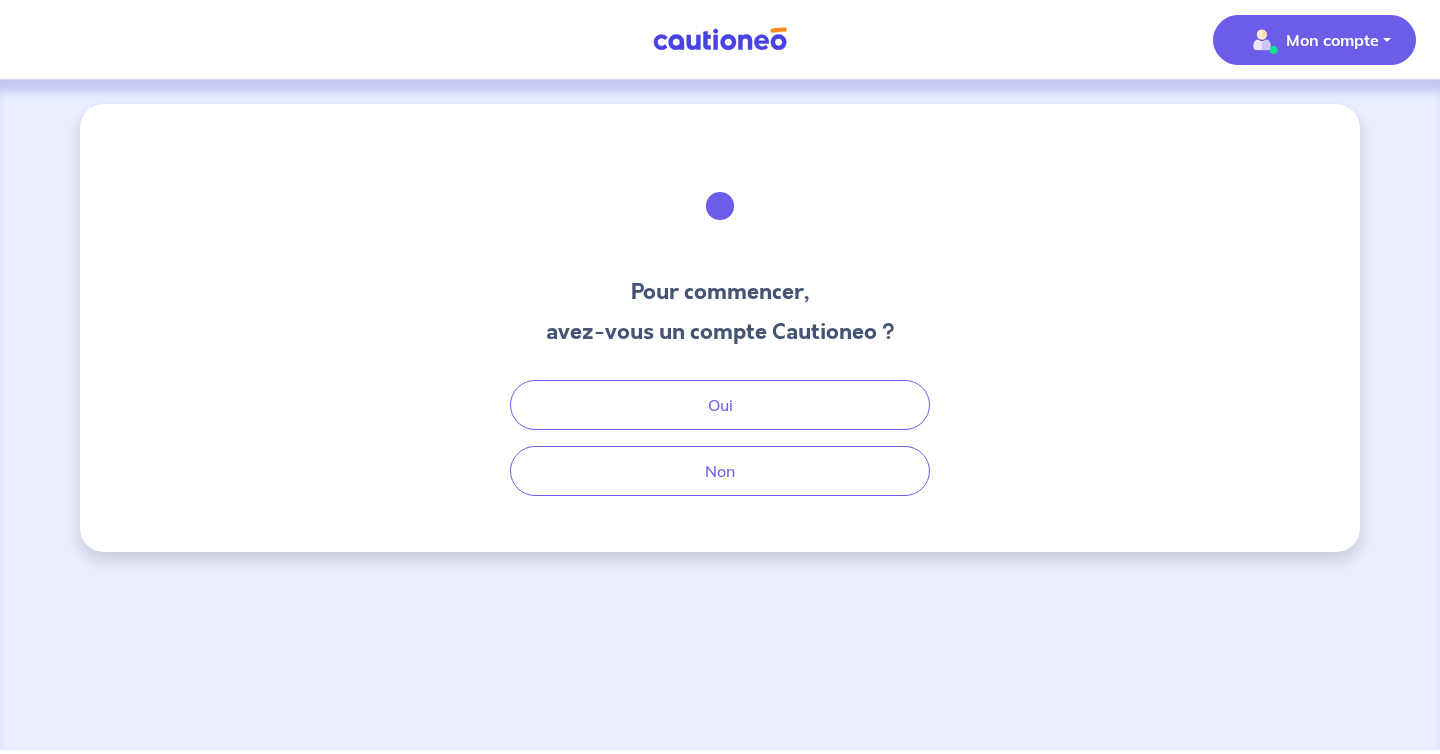 scroll, scrollTop: 0, scrollLeft: 0, axis: both 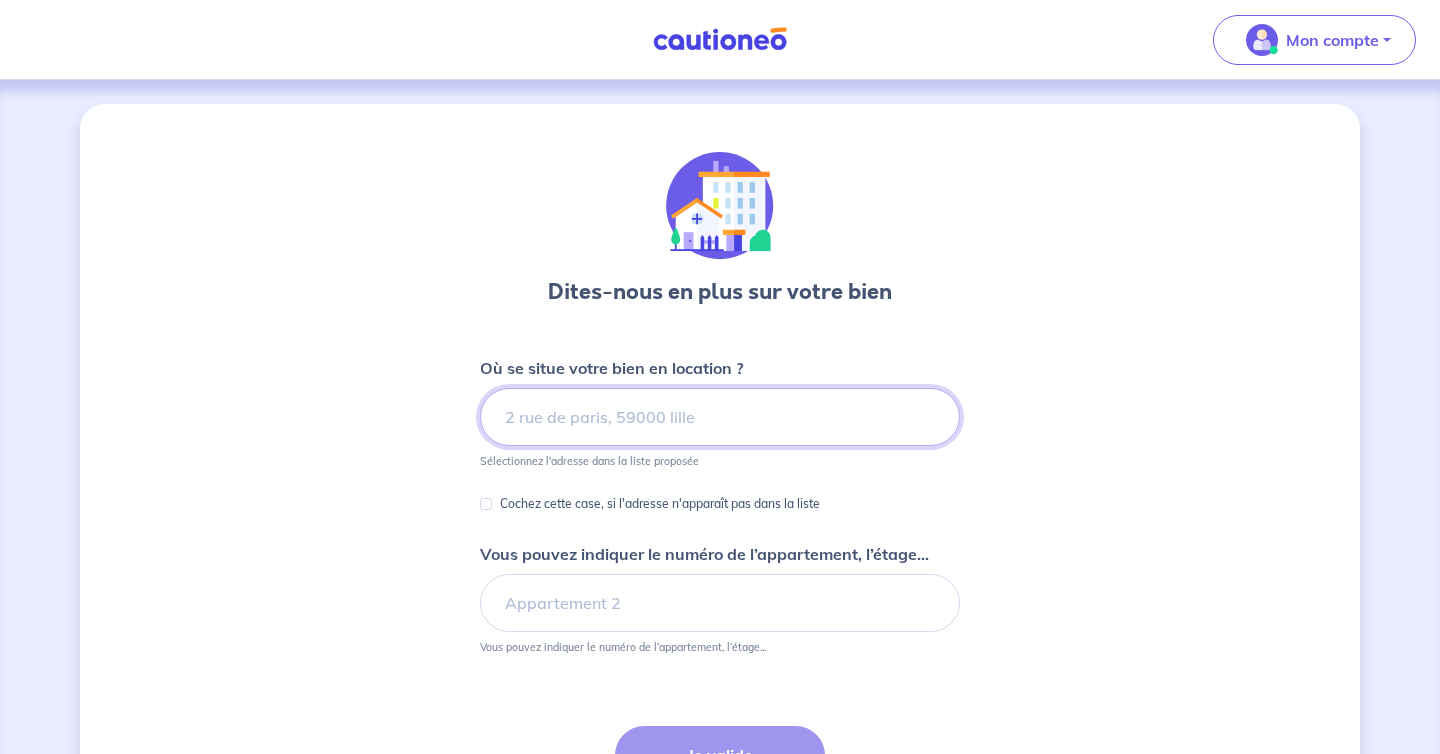 click at bounding box center (720, 417) 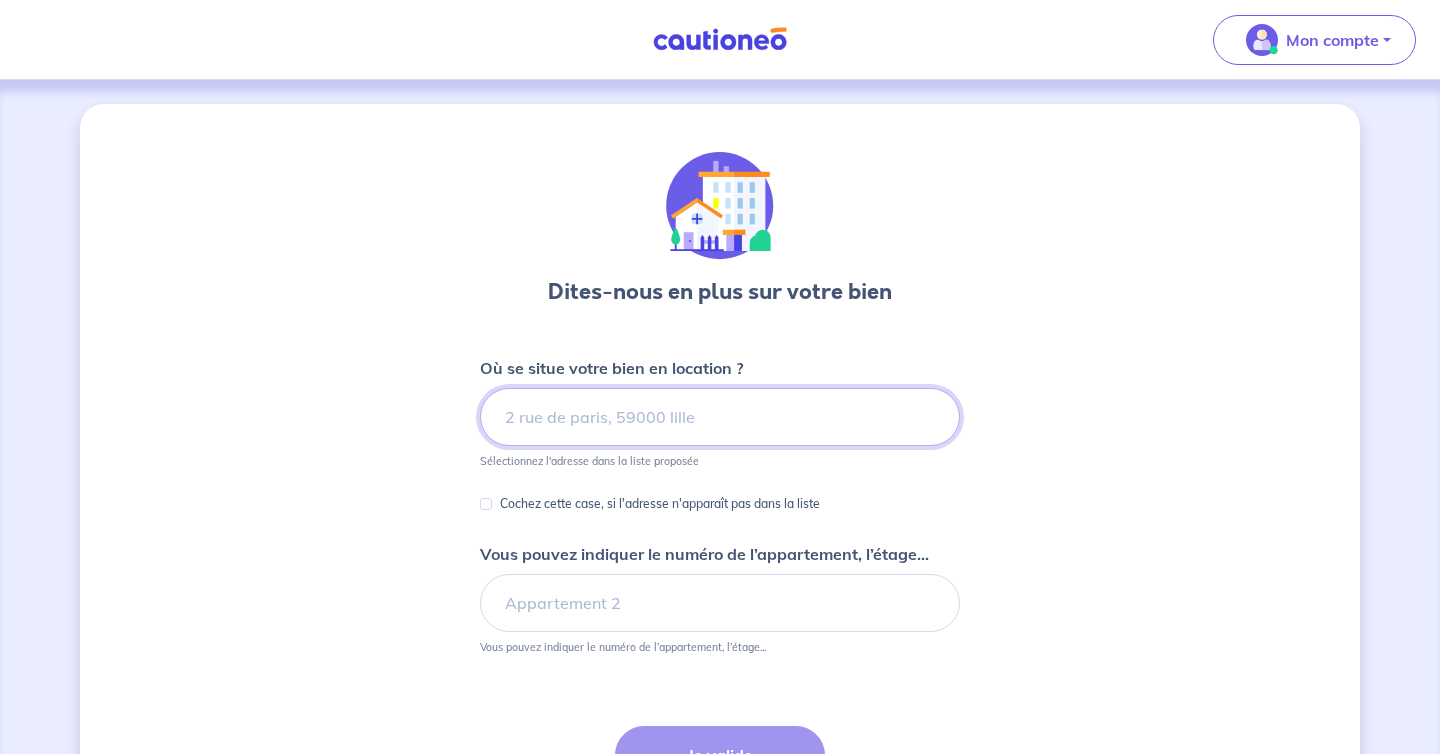 click at bounding box center (720, 417) 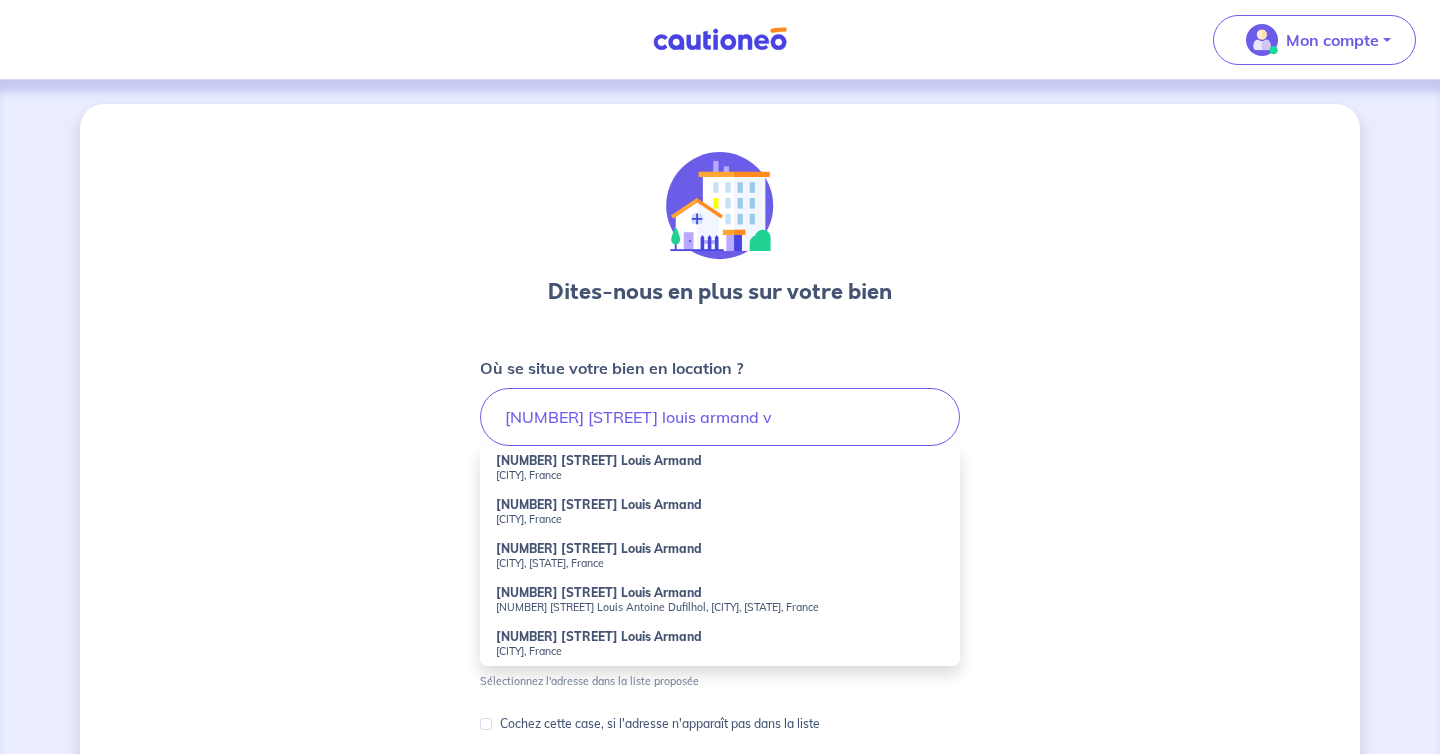 click on "[CITY], France" at bounding box center (720, 475) 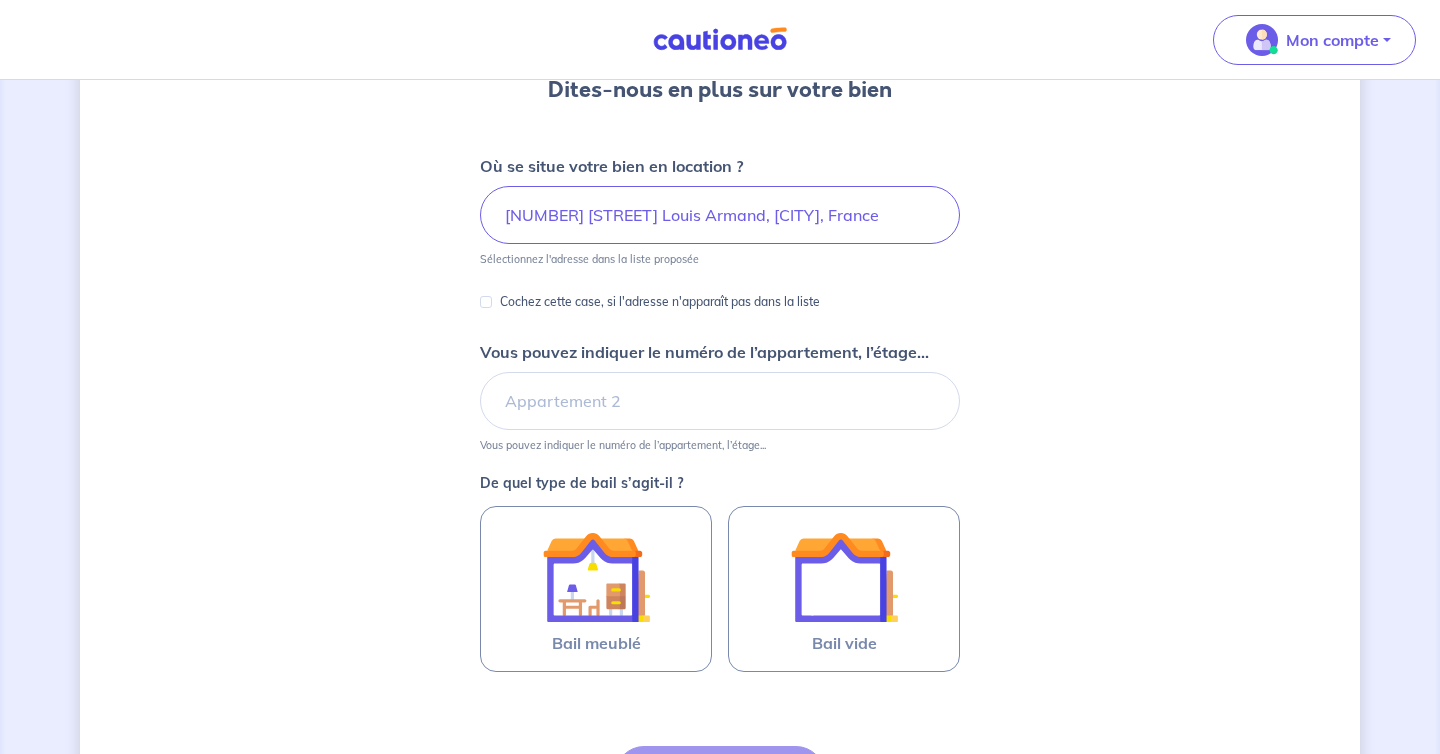 scroll, scrollTop: 204, scrollLeft: 0, axis: vertical 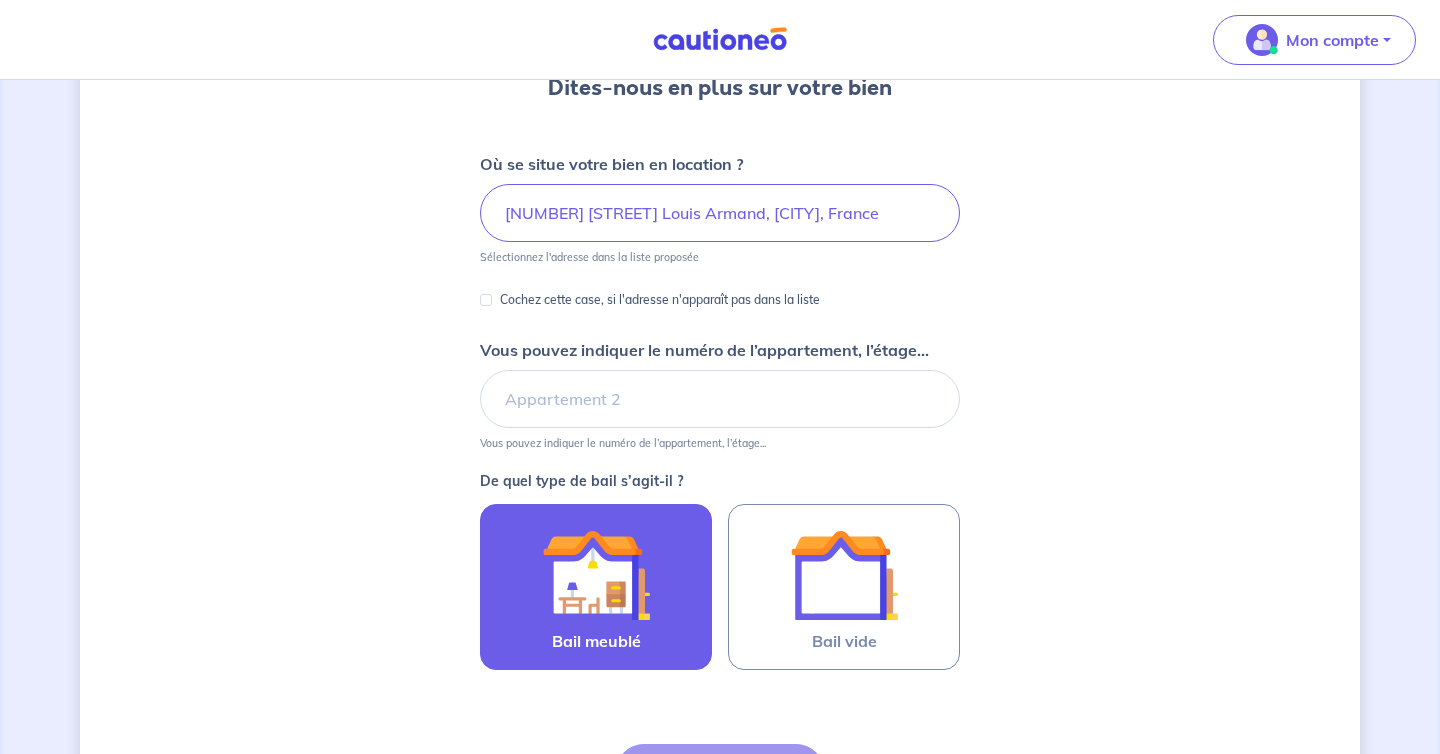 click at bounding box center (596, 575) 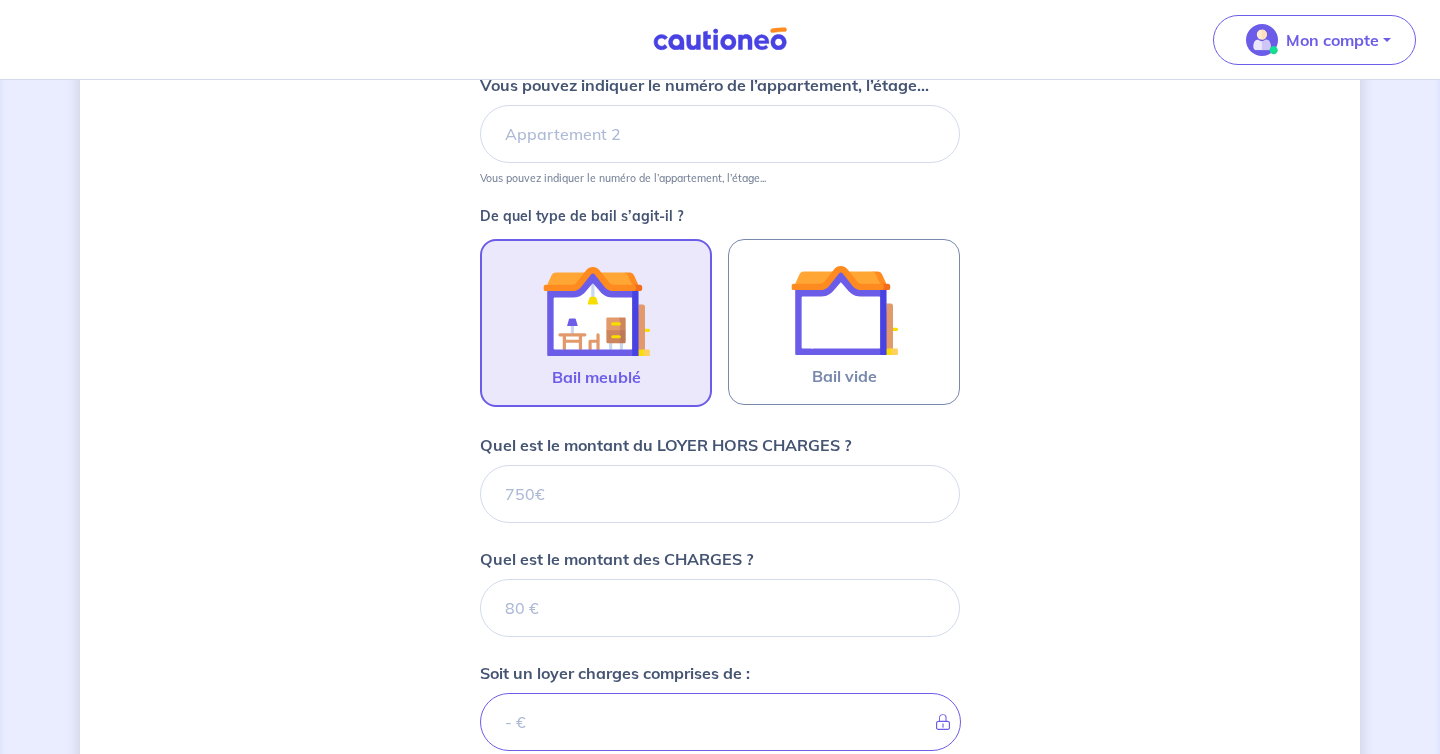 scroll, scrollTop: 473, scrollLeft: 0, axis: vertical 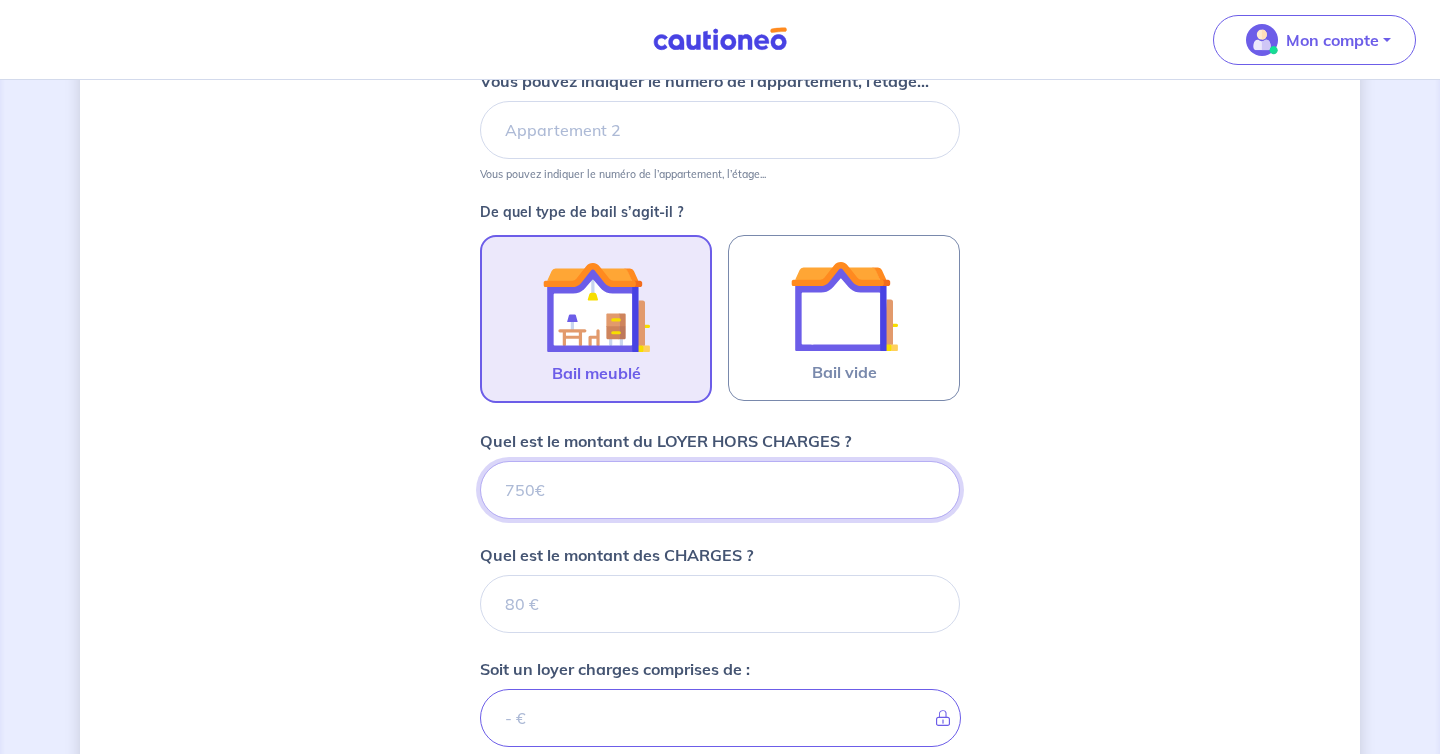 click on "Quel est le montant du LOYER HORS CHARGES ?" at bounding box center [720, 490] 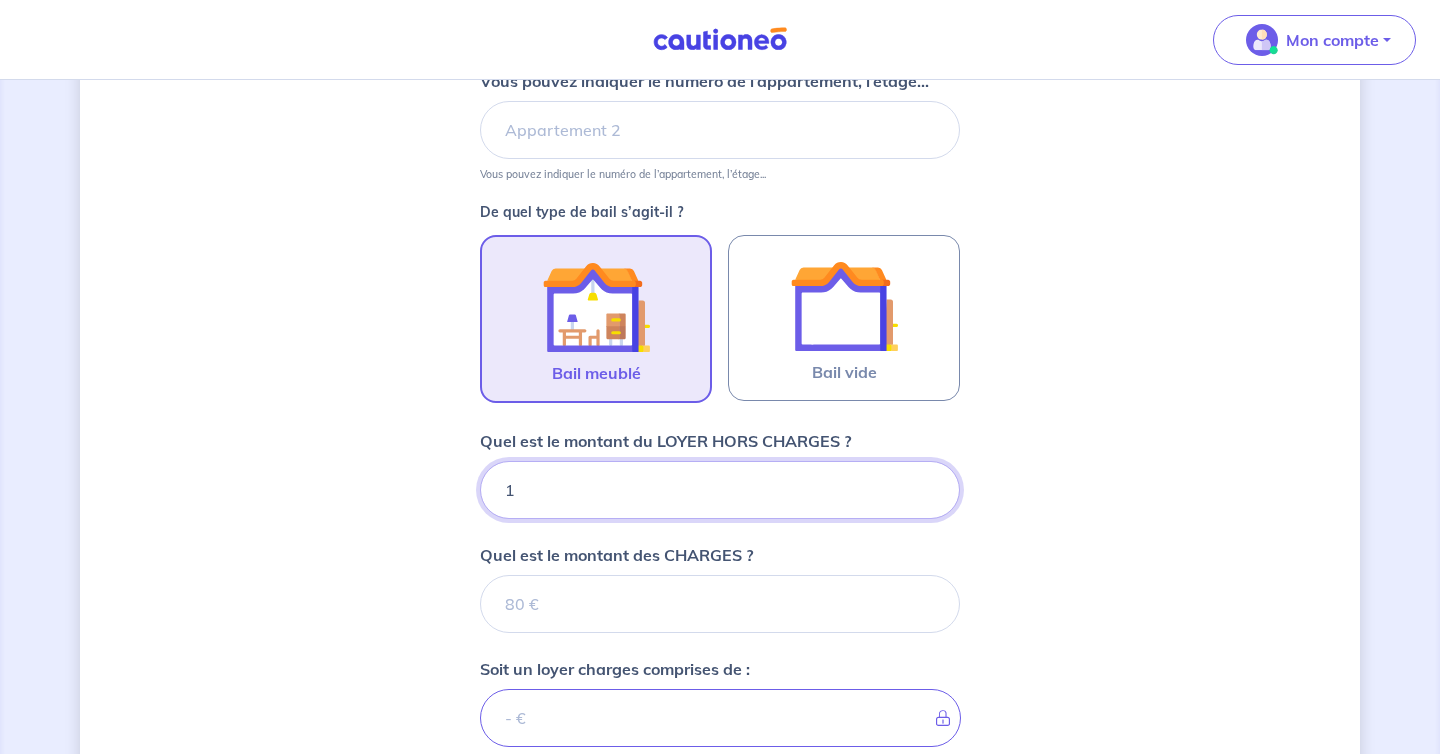 type on "15" 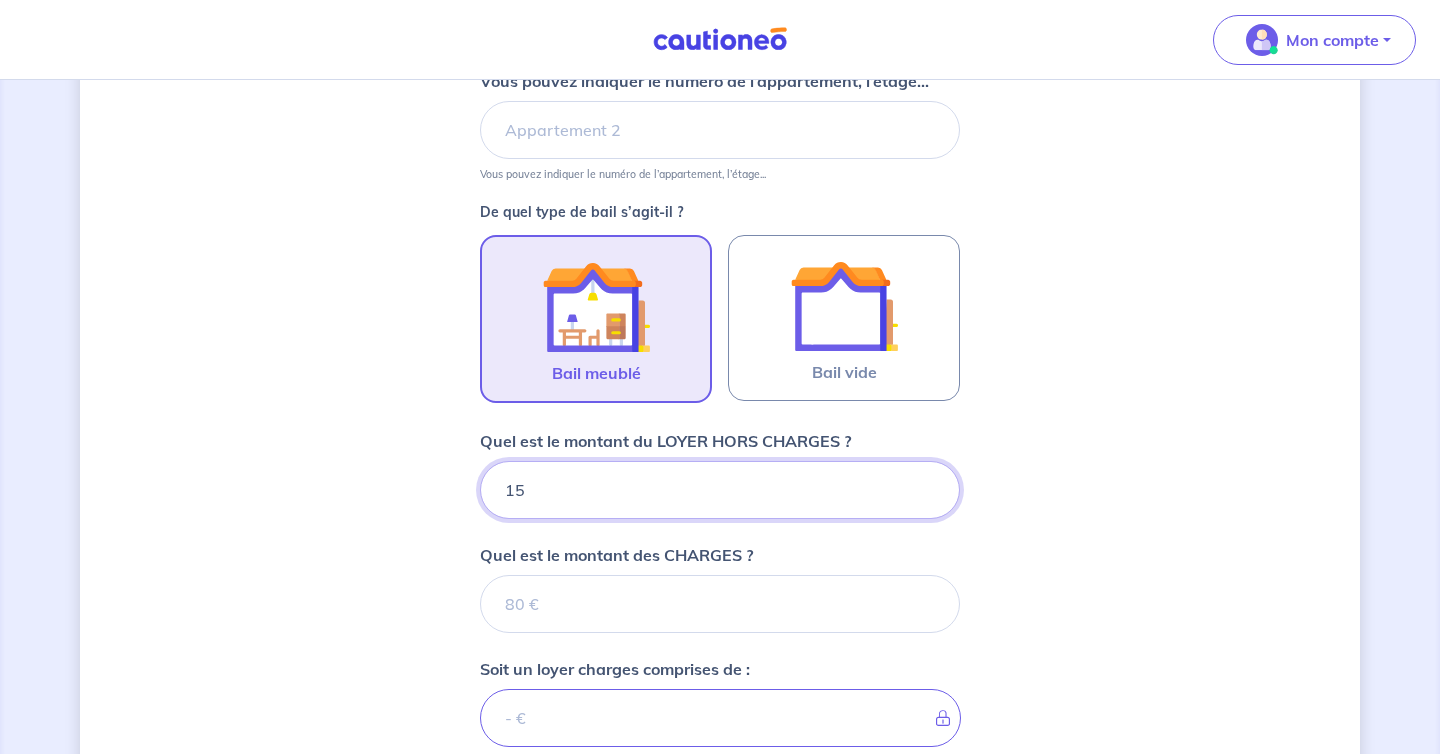 type 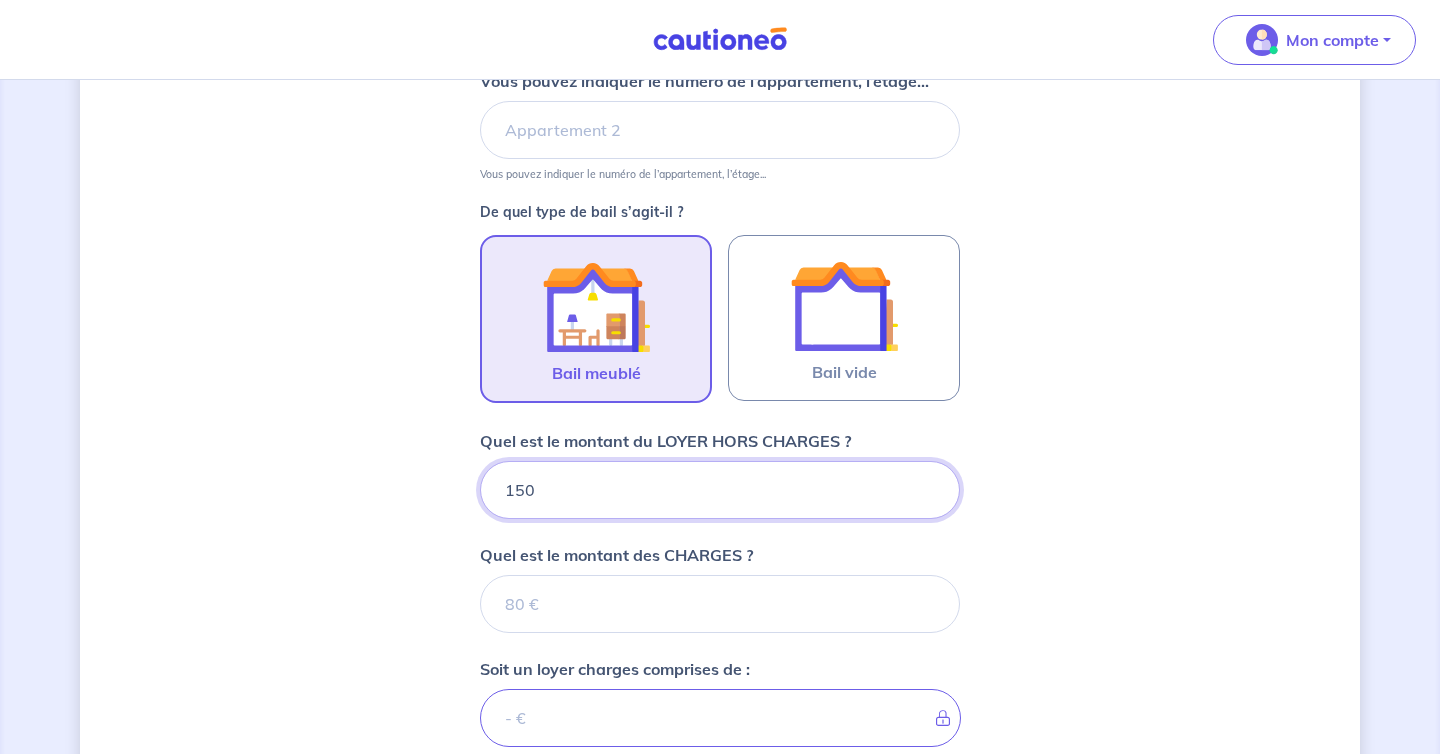type on "1500" 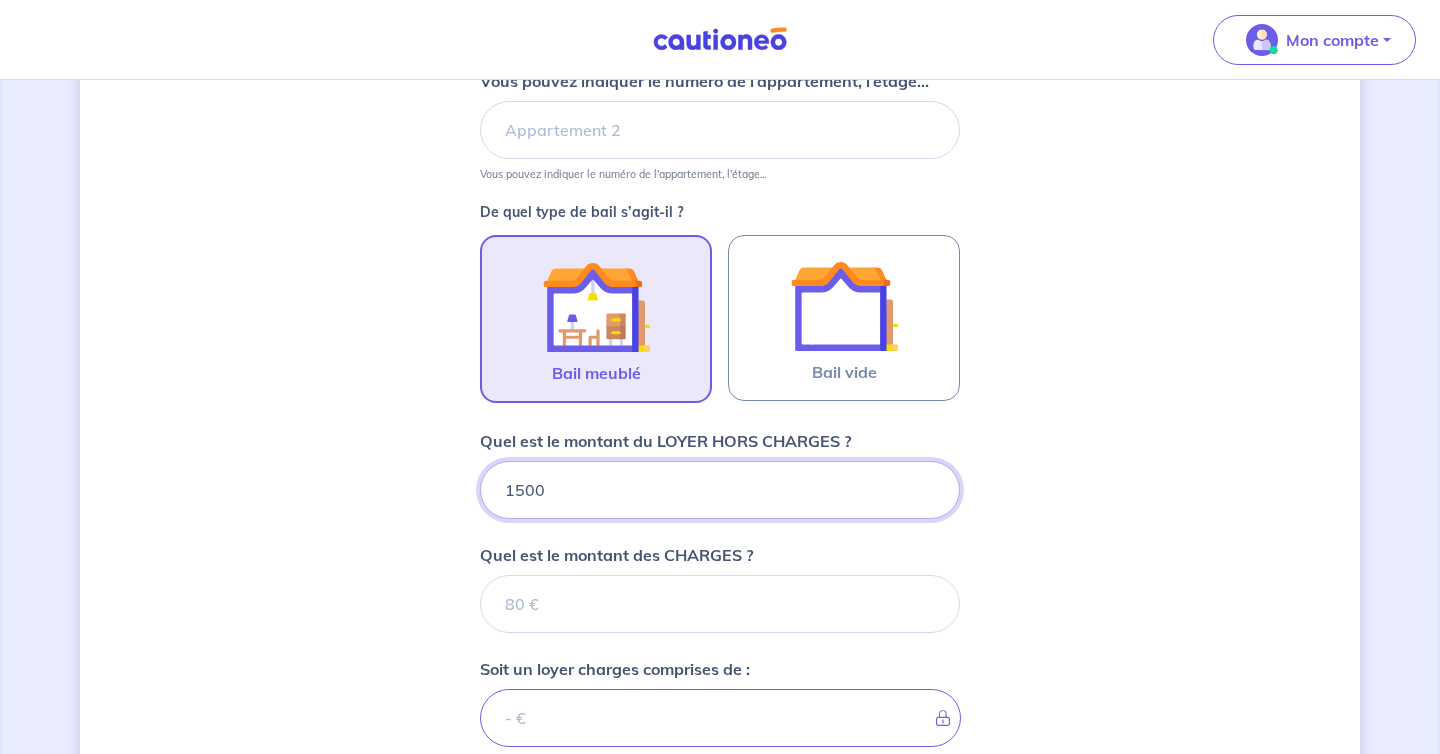 type 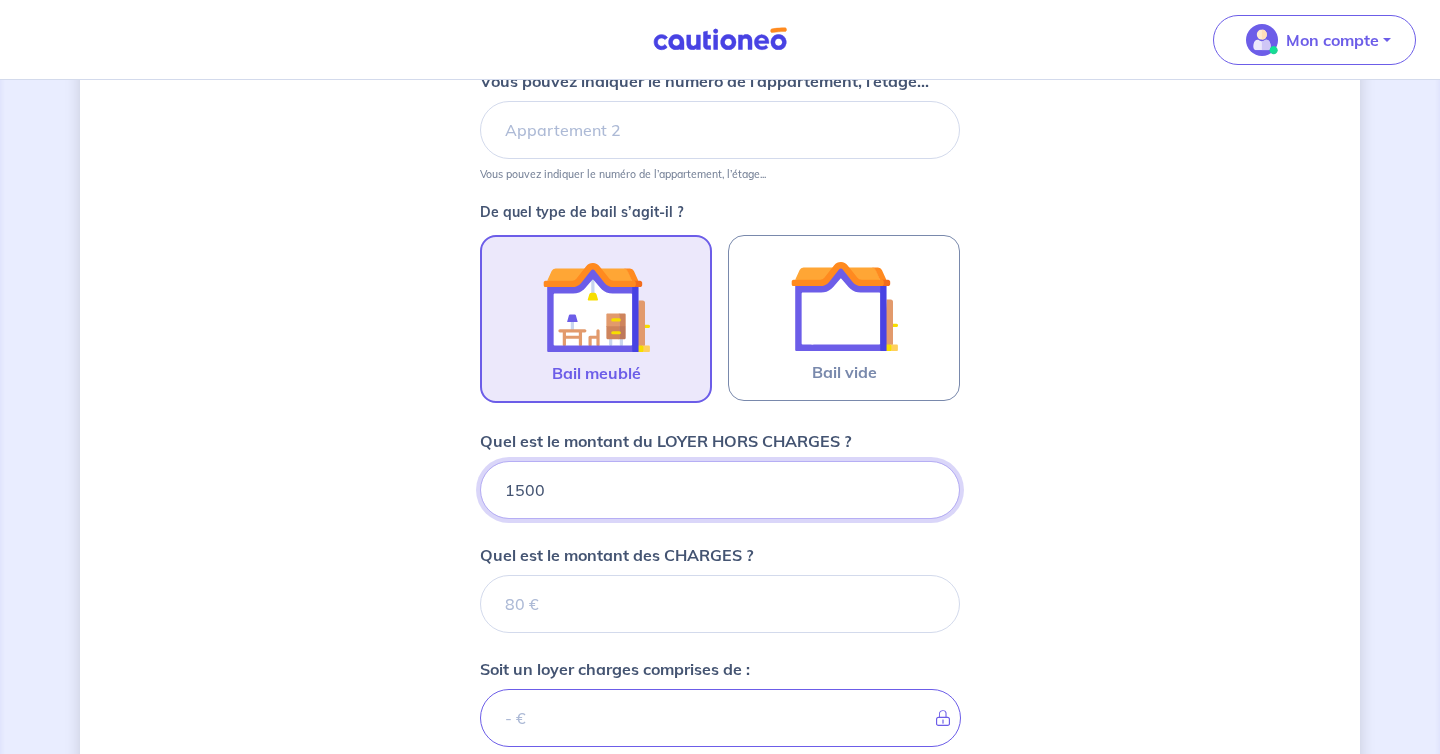 type on "1500" 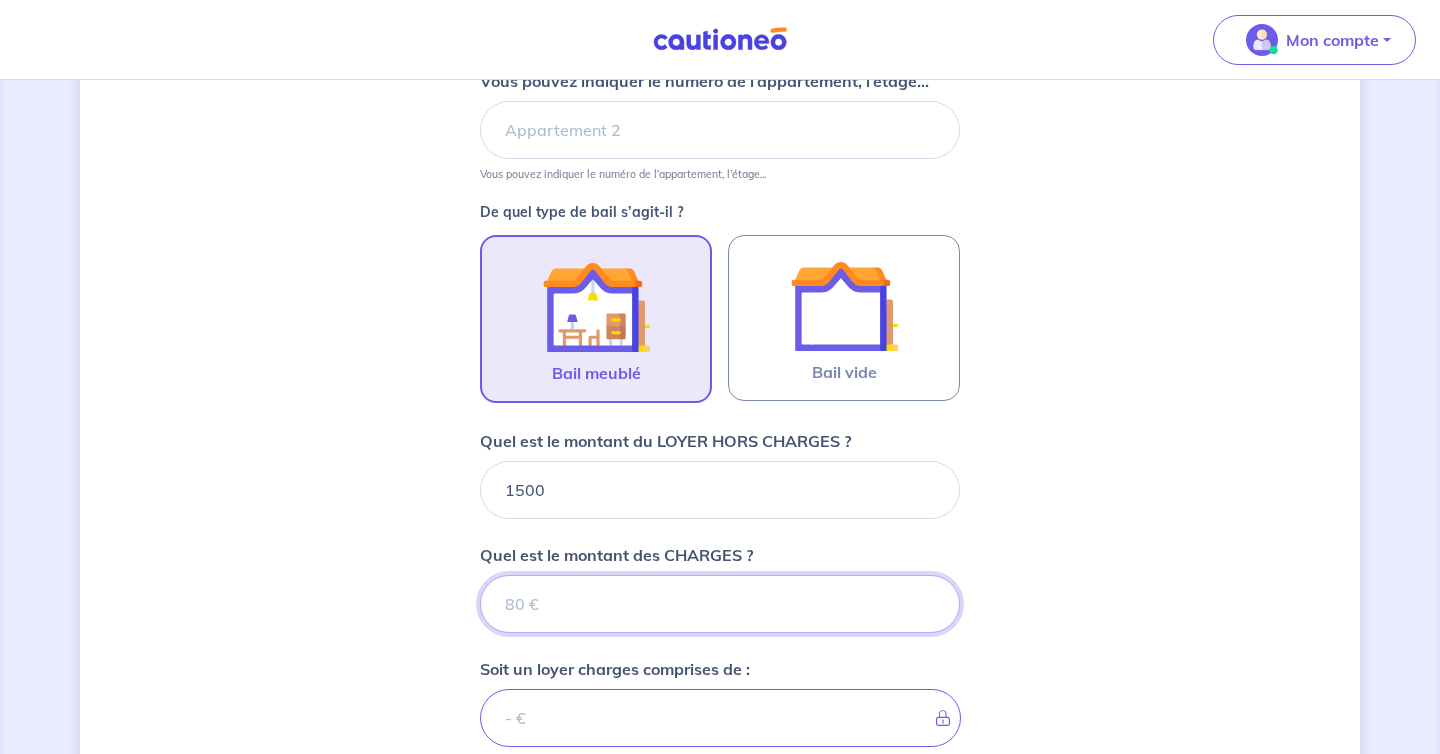 click on "Quel est le montant des CHARGES ?" at bounding box center [720, 604] 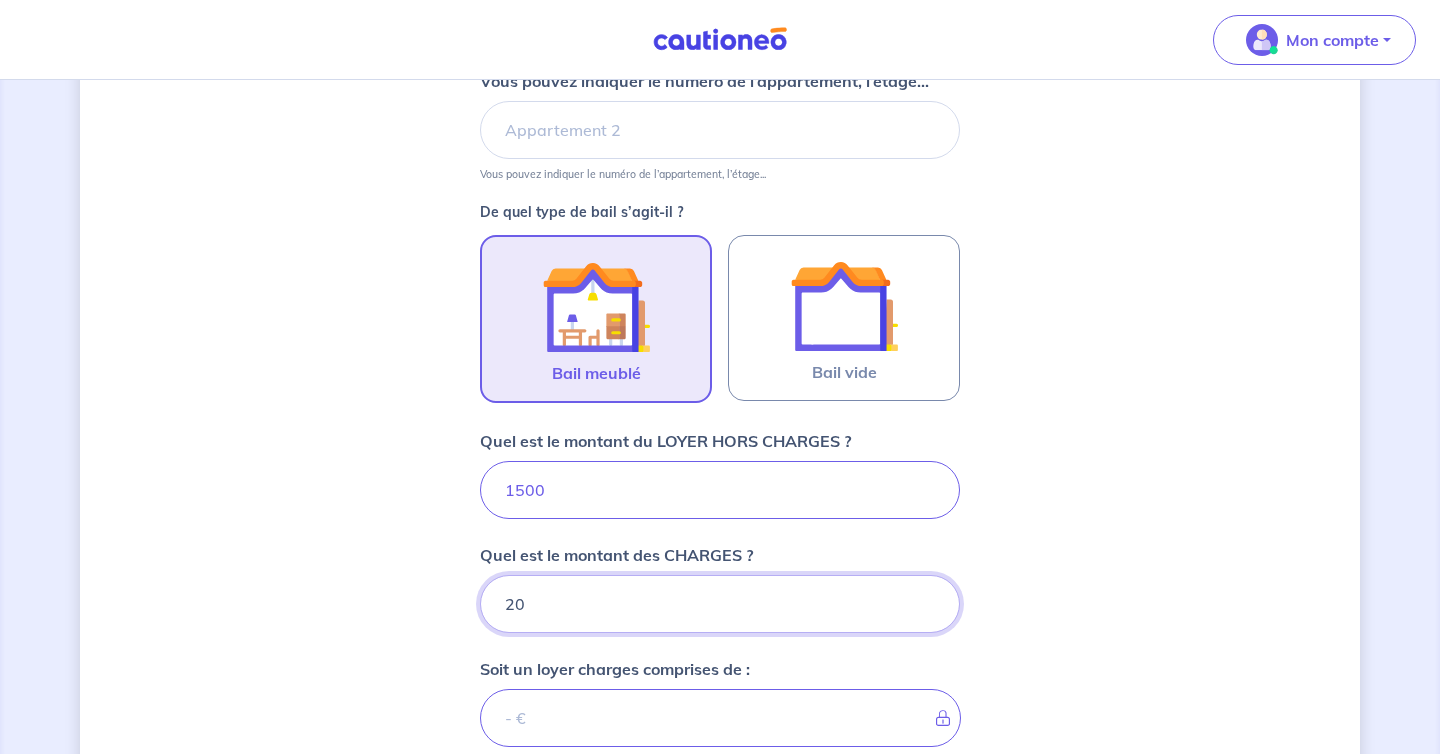 type on "200" 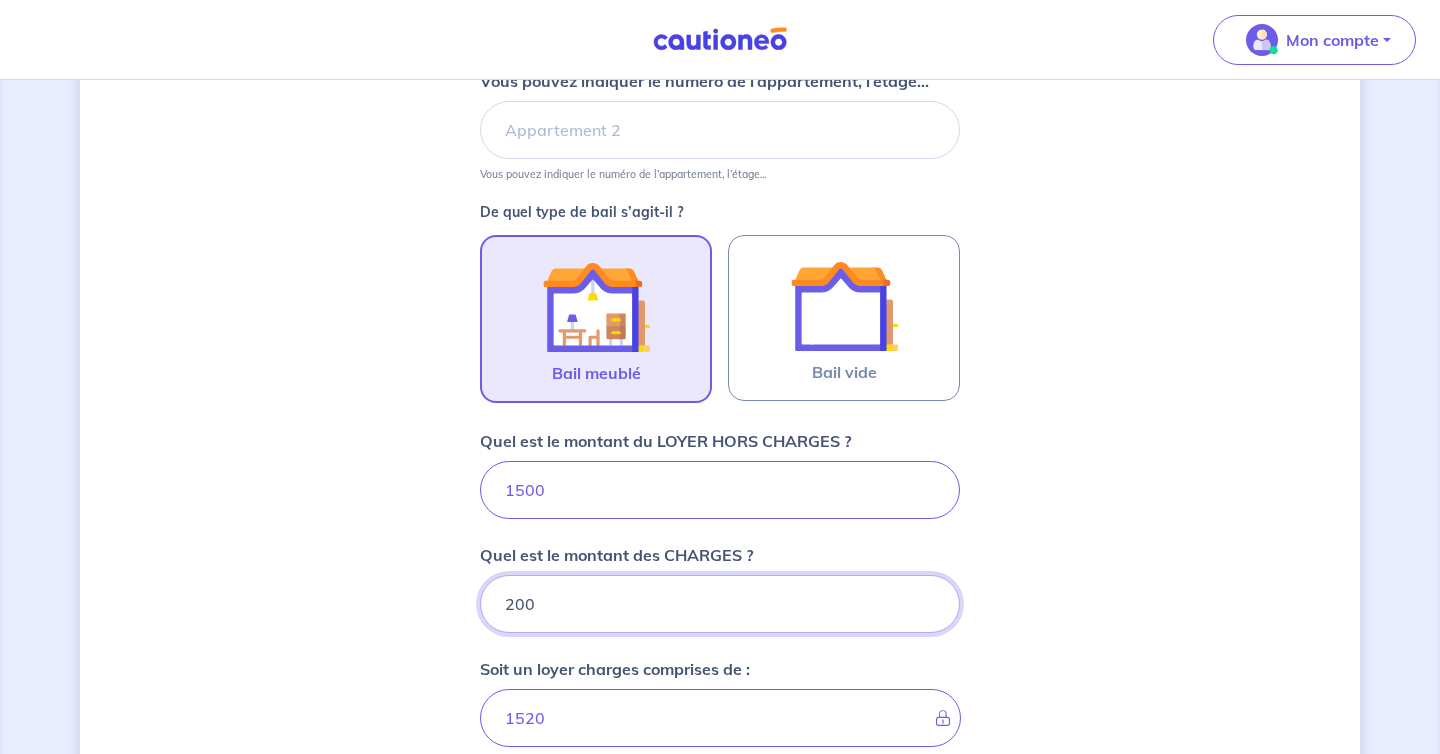 type on "1700" 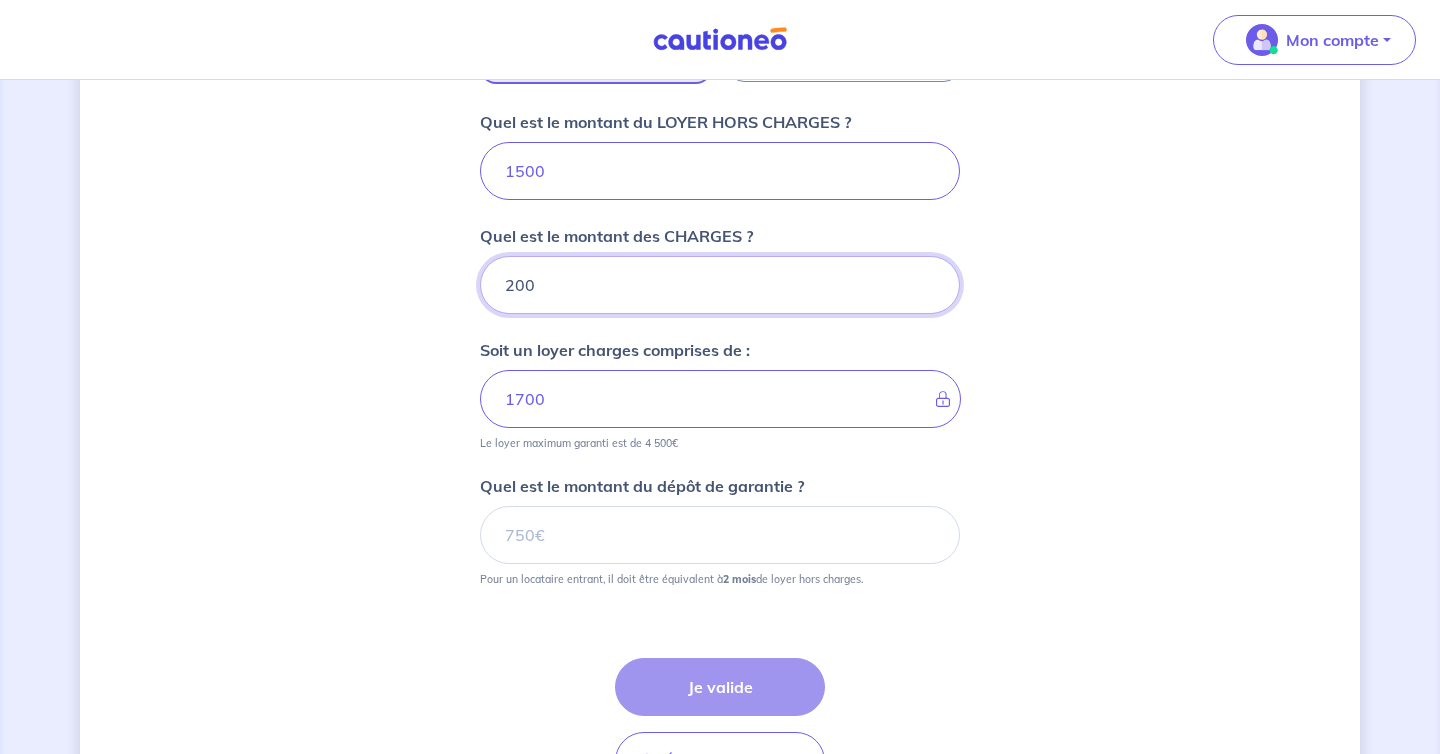scroll, scrollTop: 797, scrollLeft: 0, axis: vertical 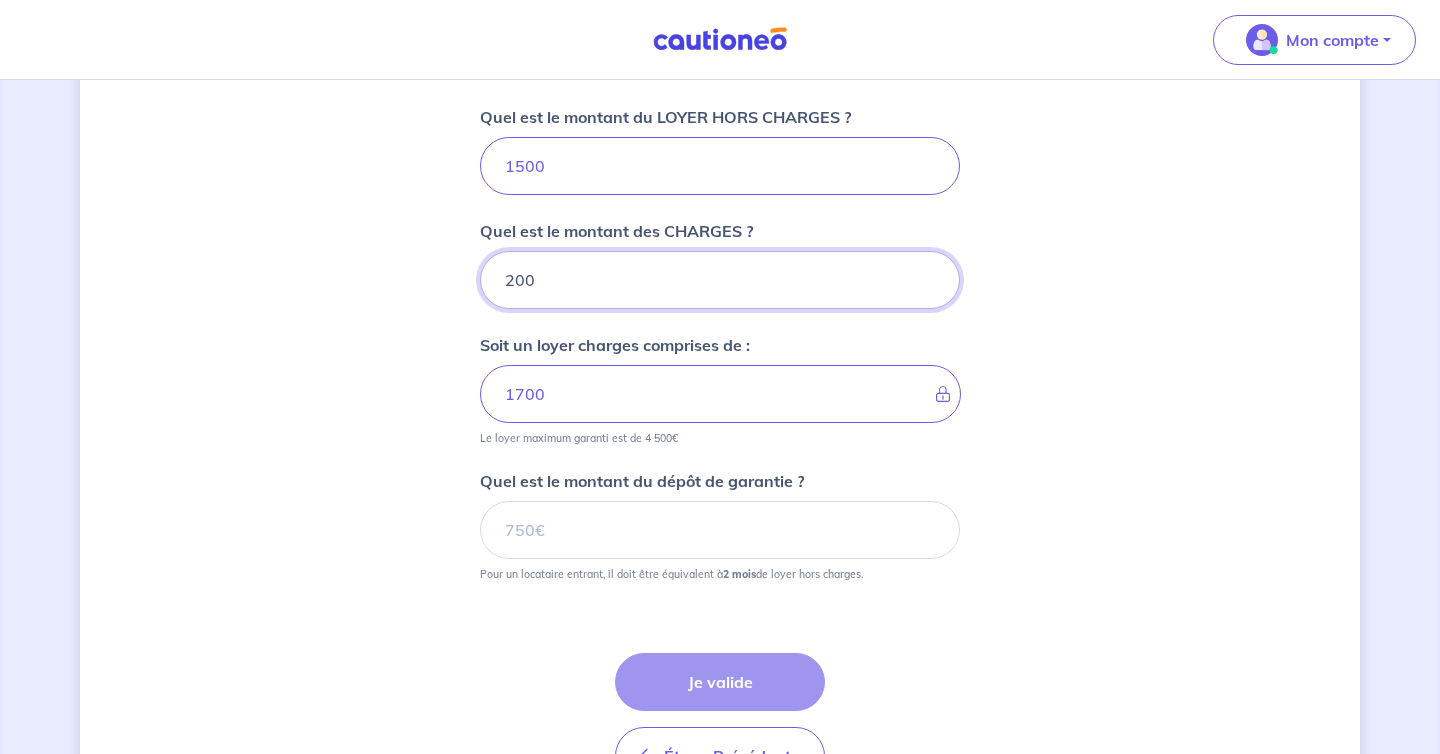 type on "200" 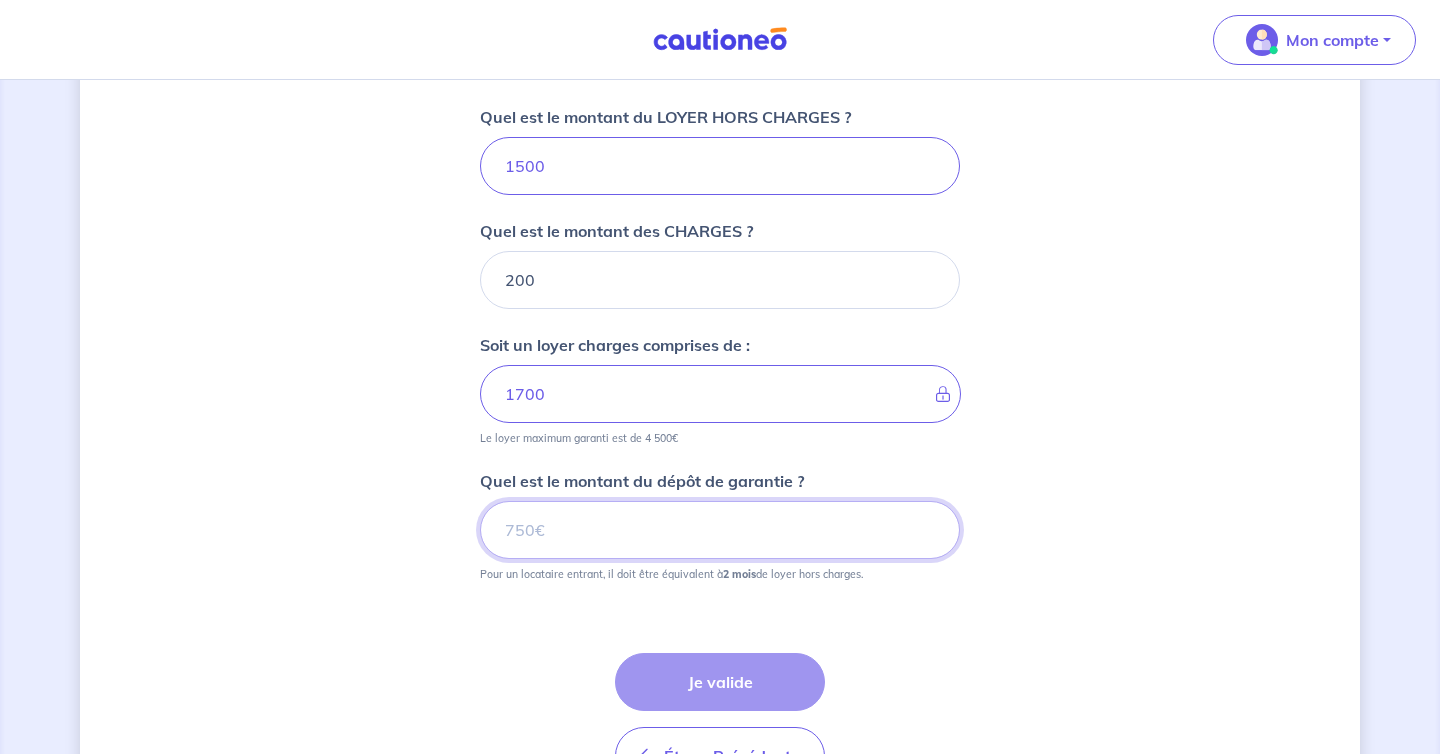 click on "Quel est le montant du dépôt de garantie ?" at bounding box center [720, 530] 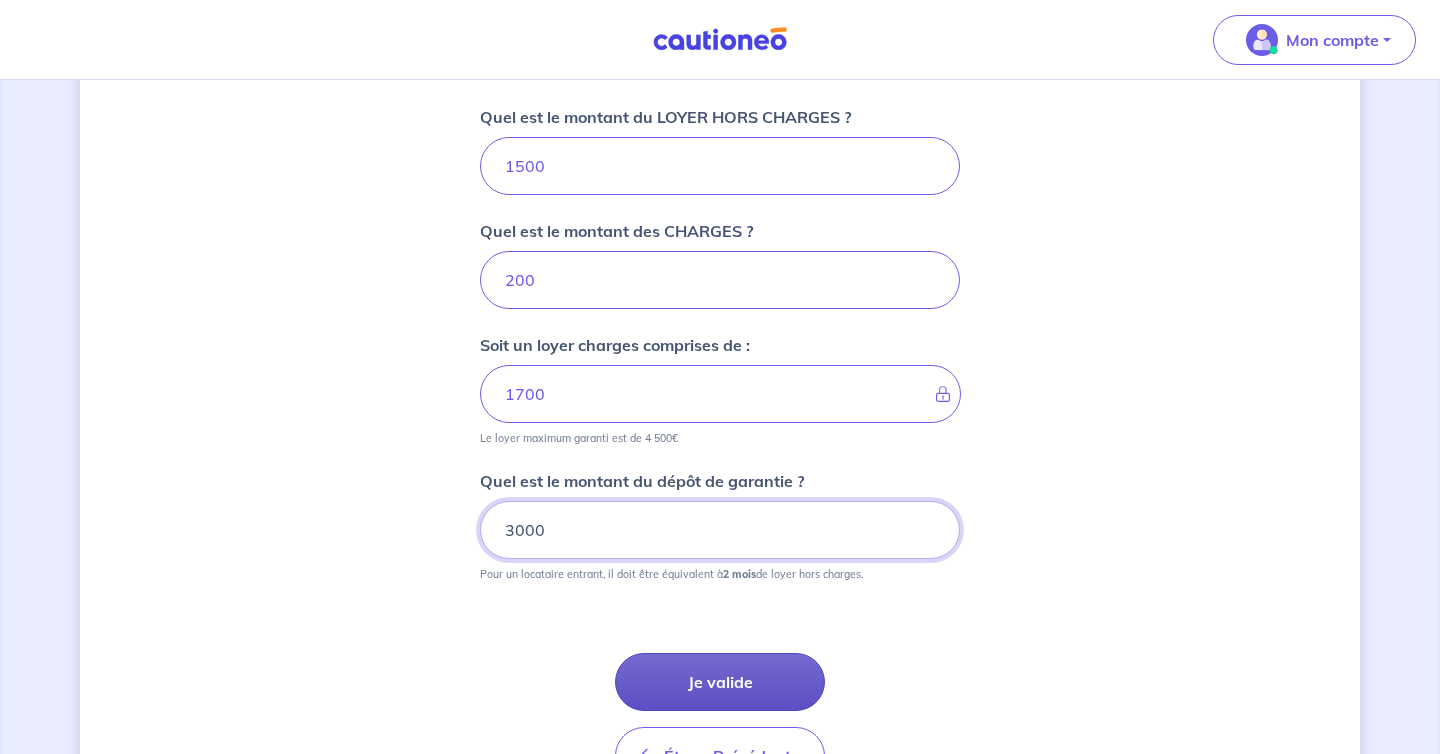 type on "3000" 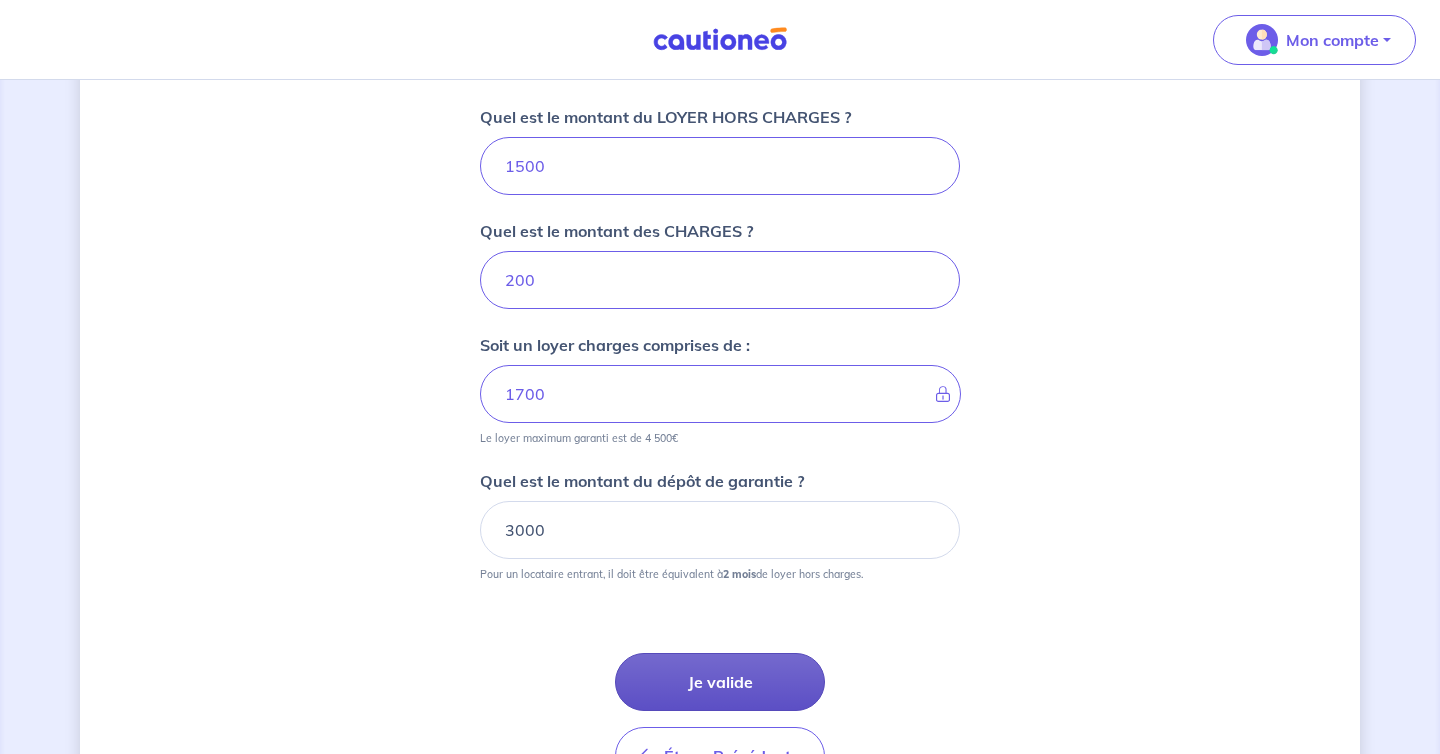 click on "Je valide" at bounding box center [720, 682] 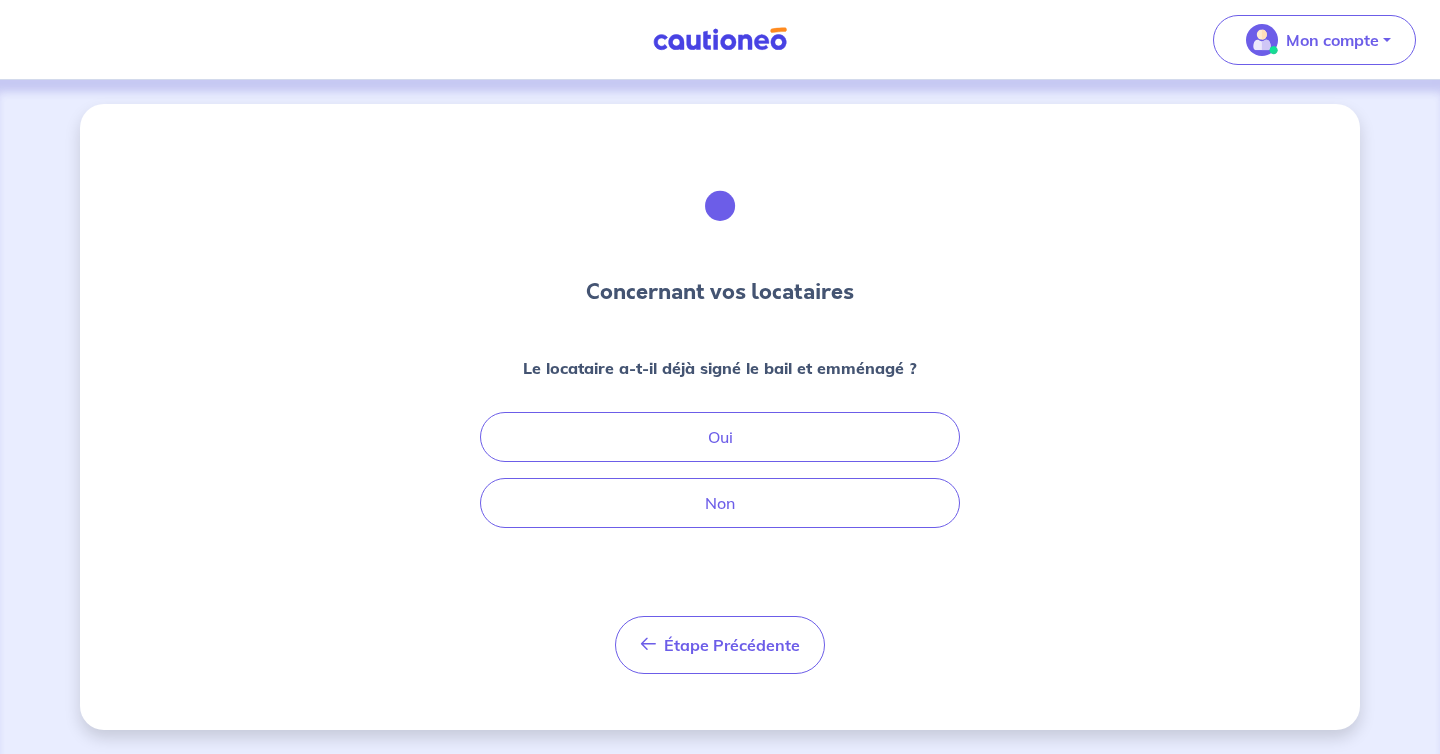 scroll, scrollTop: 0, scrollLeft: 0, axis: both 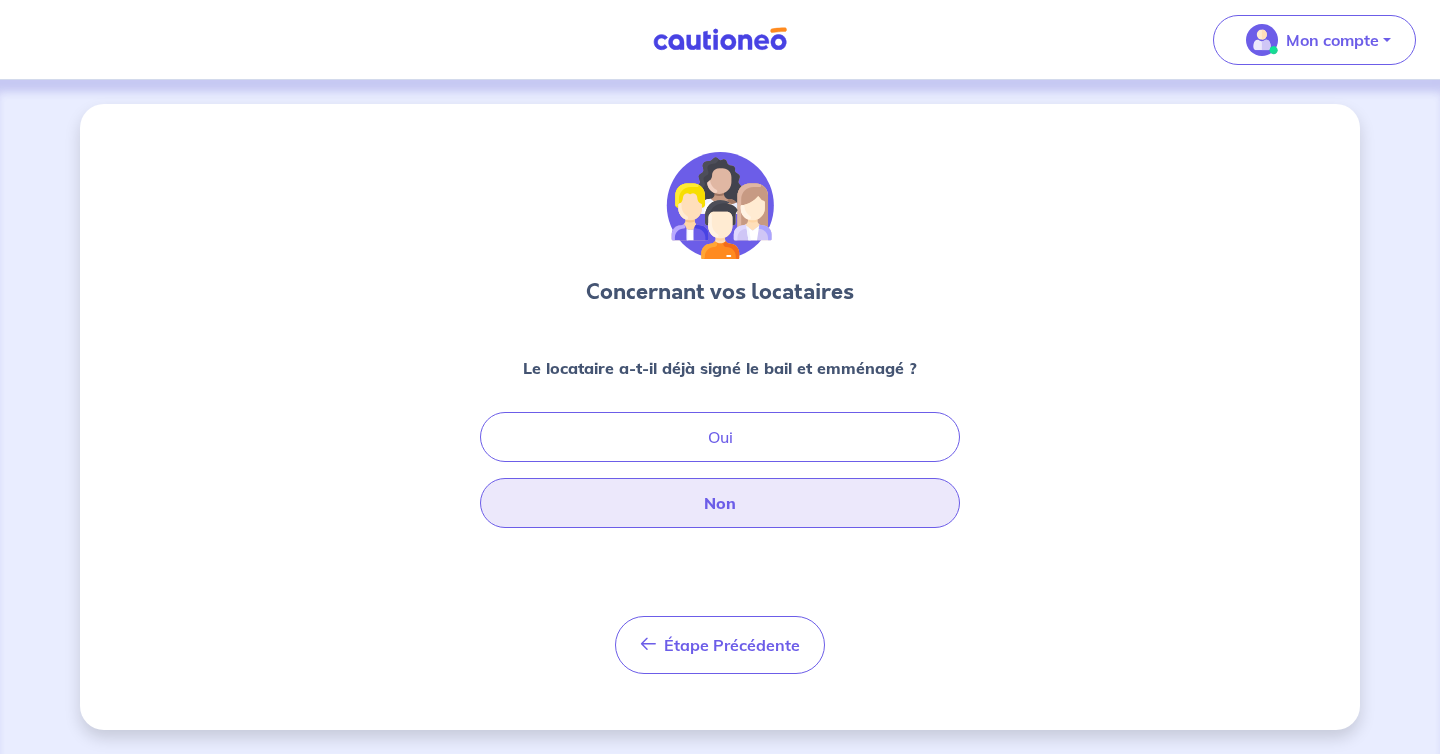 click on "Non" at bounding box center [720, 503] 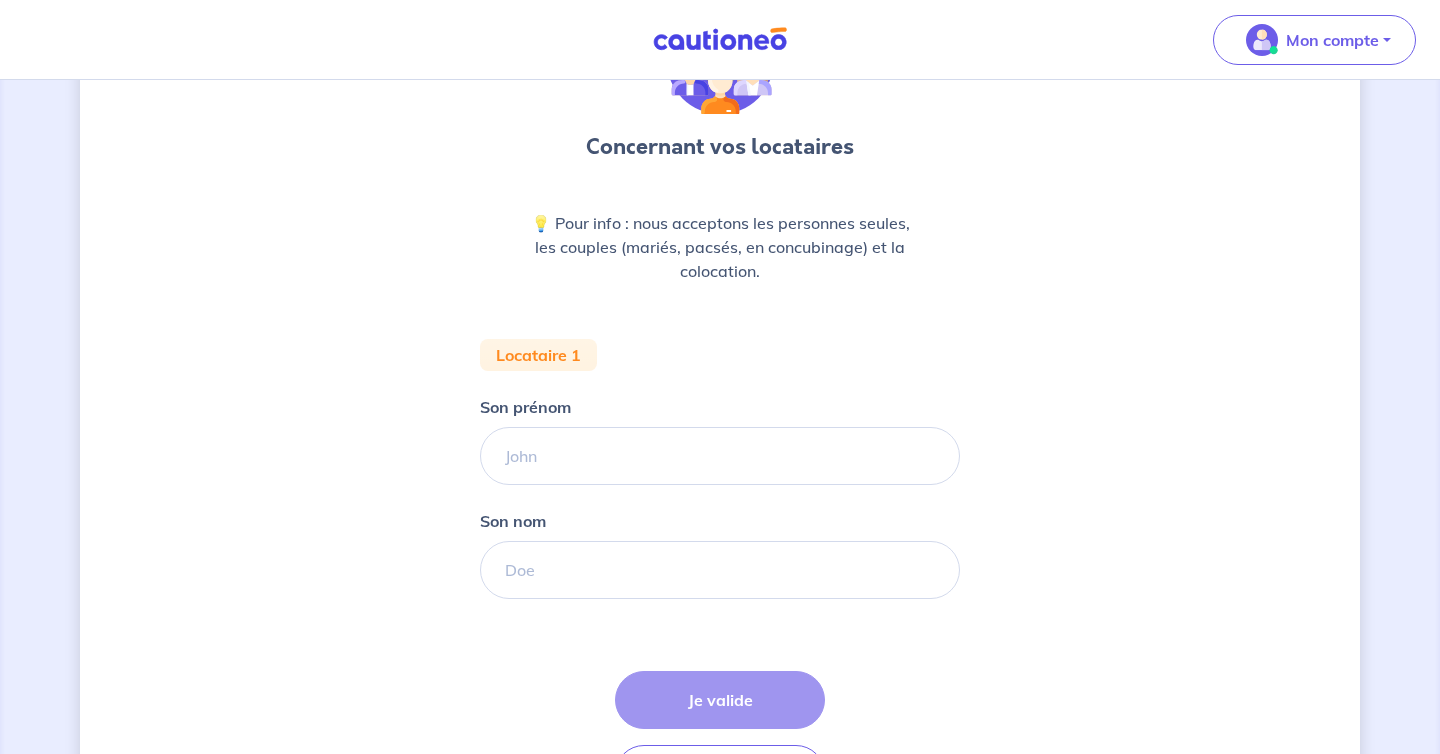 scroll, scrollTop: 147, scrollLeft: 0, axis: vertical 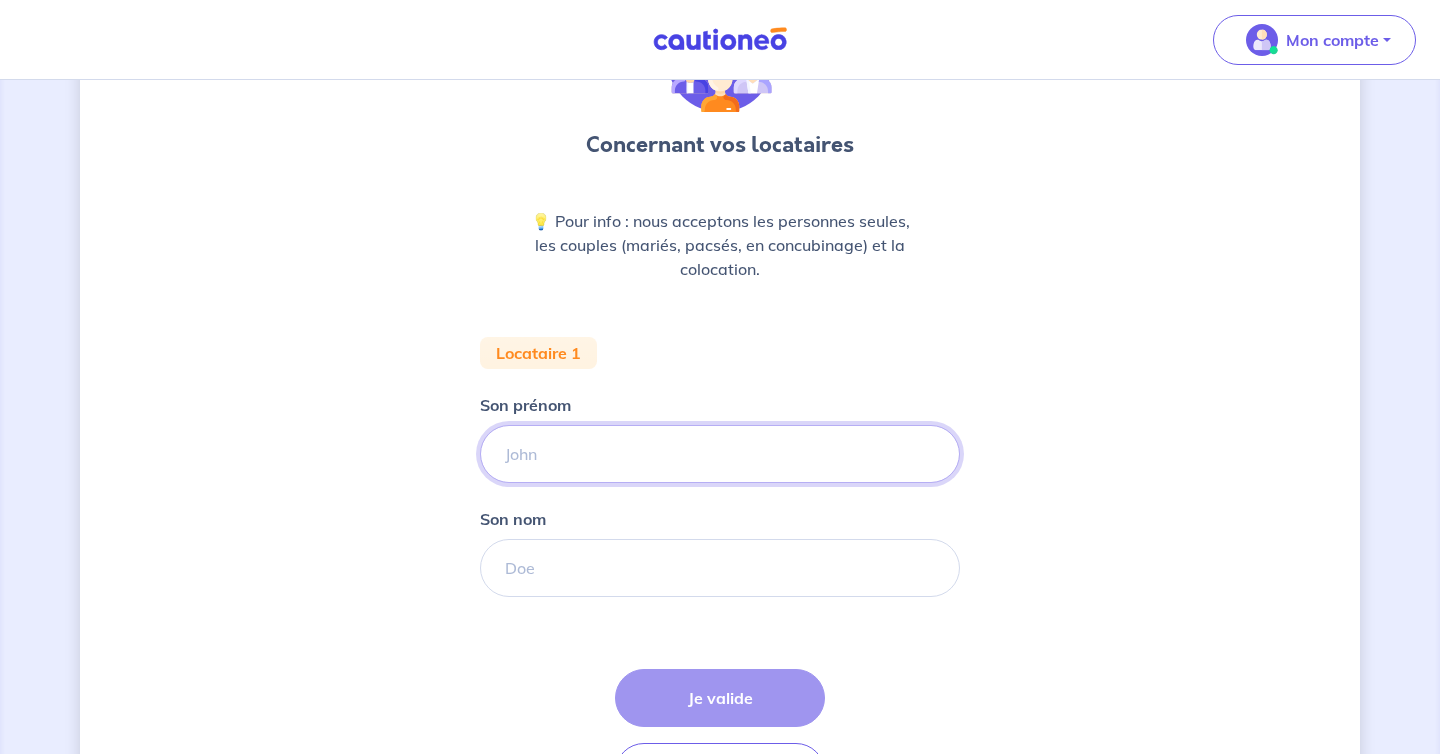 click on "Son prénom" at bounding box center [720, 454] 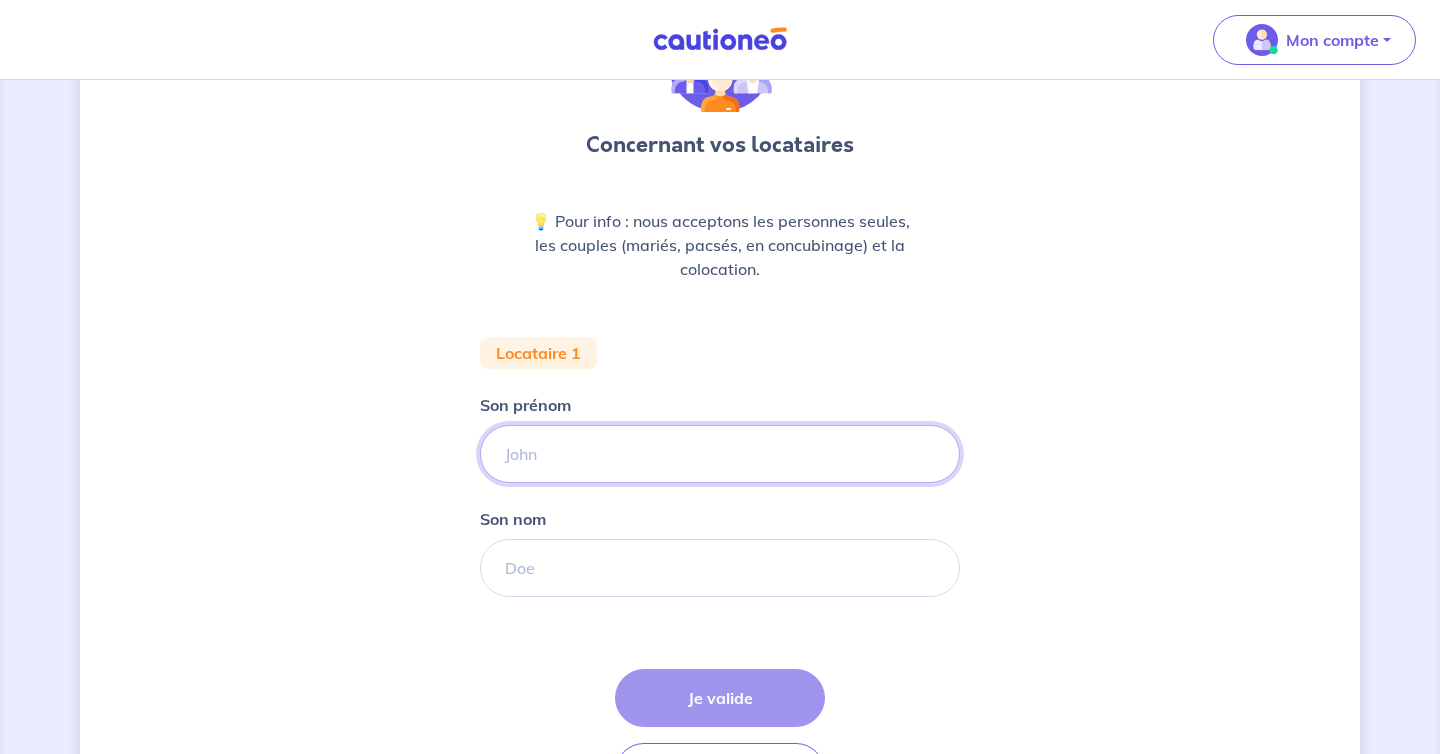type on "[LAST_NAME]" 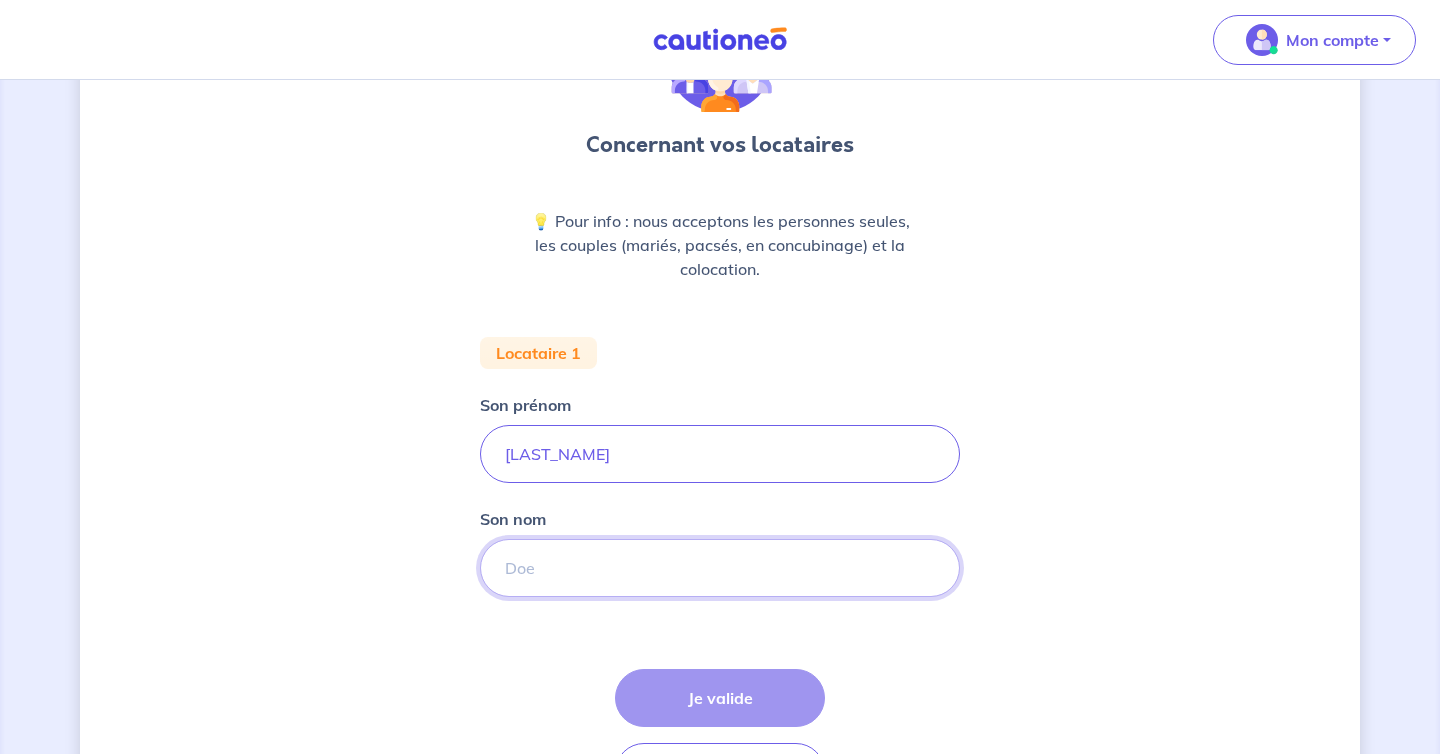 click on "Son nom" at bounding box center (720, 568) 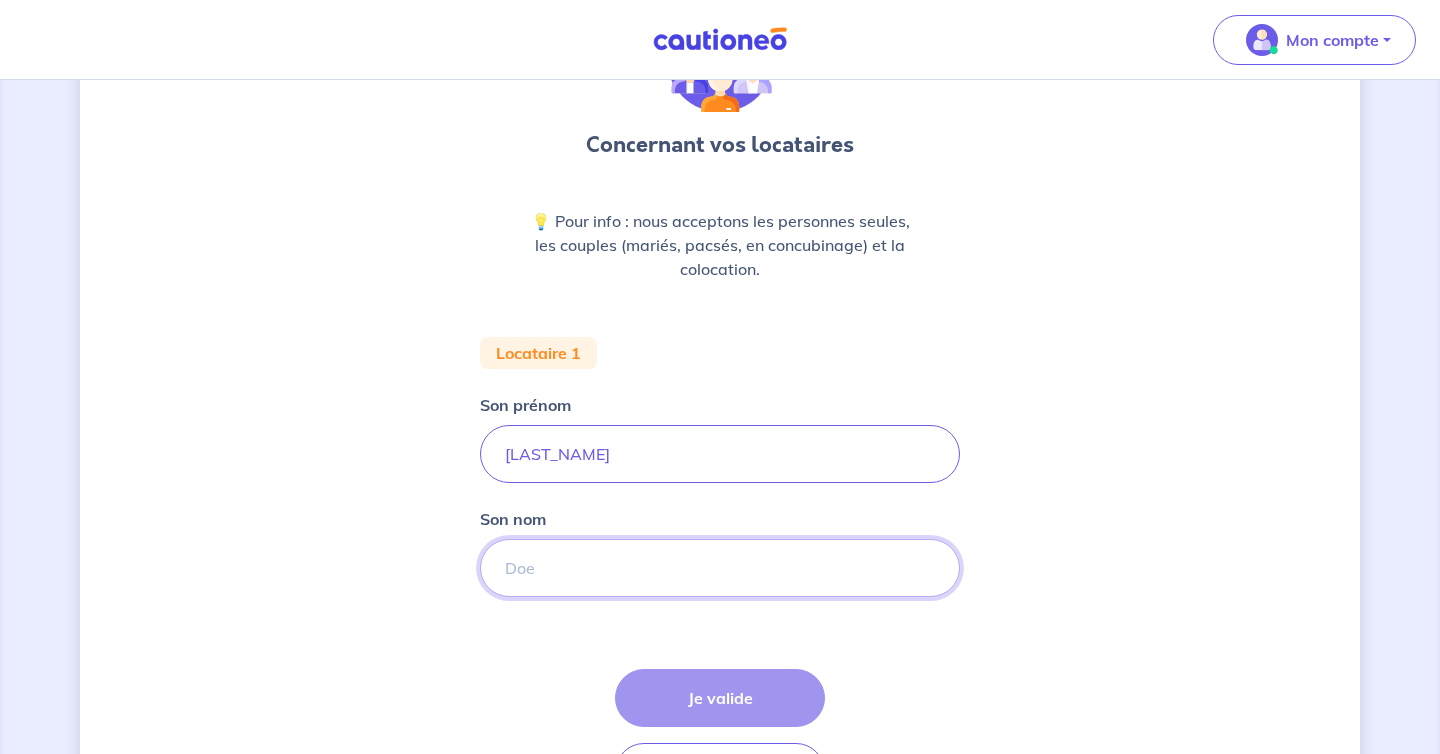 type on "[LAST_NAME]" 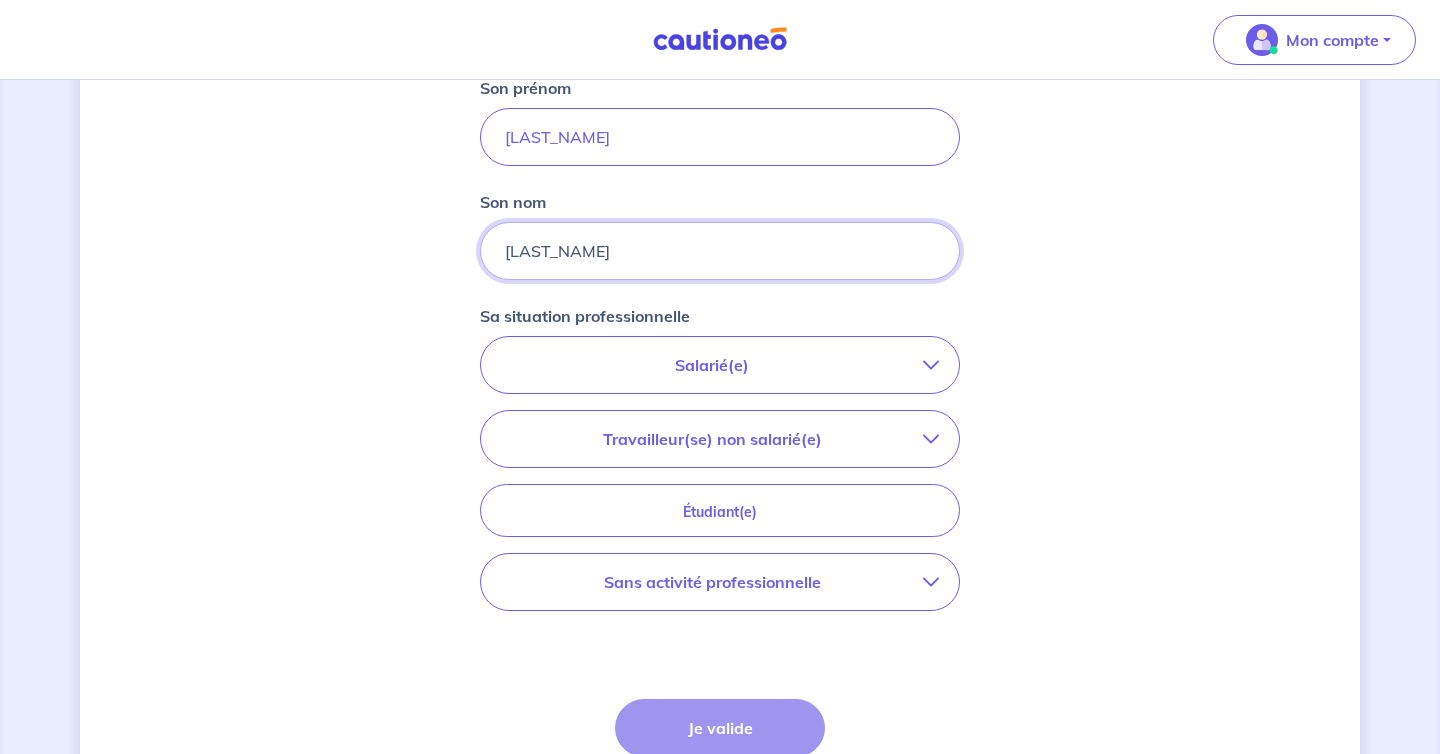 scroll, scrollTop: 485, scrollLeft: 0, axis: vertical 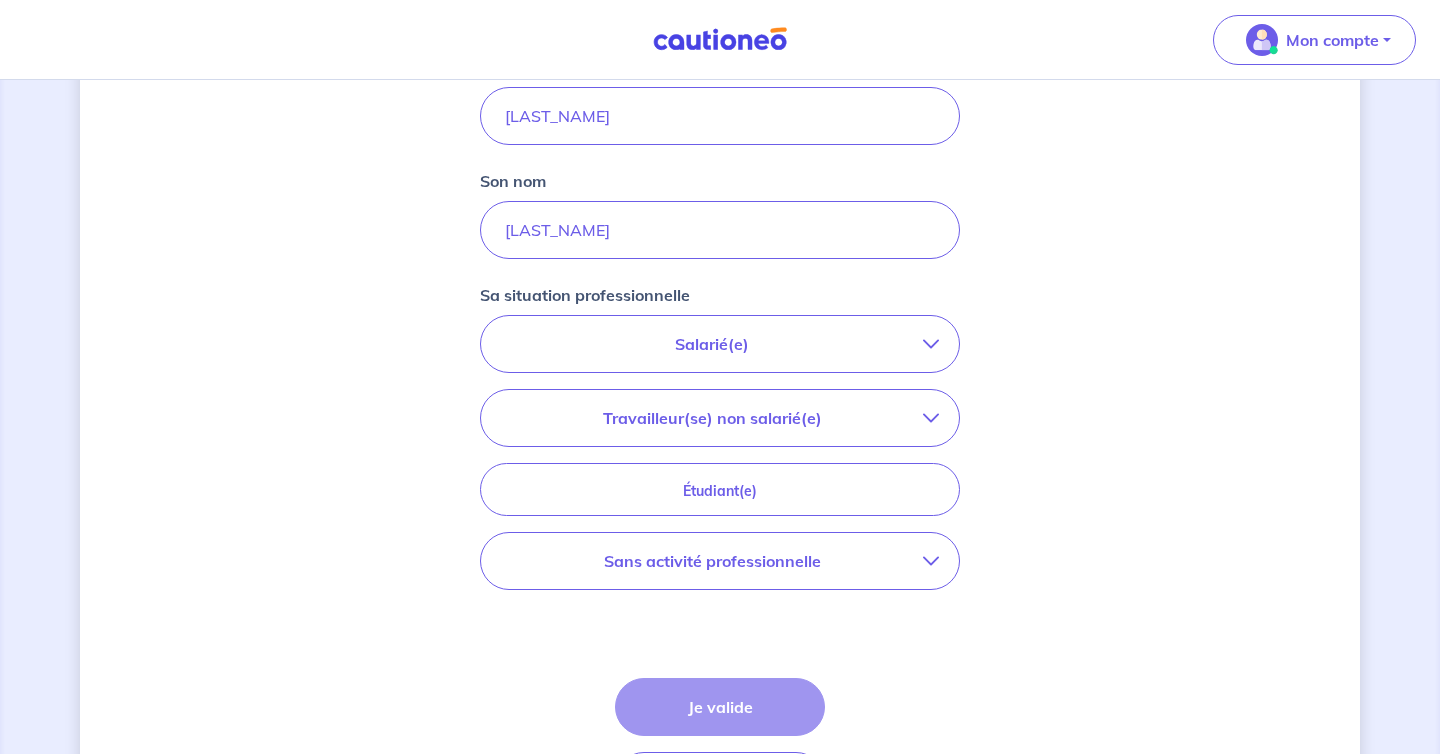 click on "Salarié(e)" at bounding box center [720, 344] 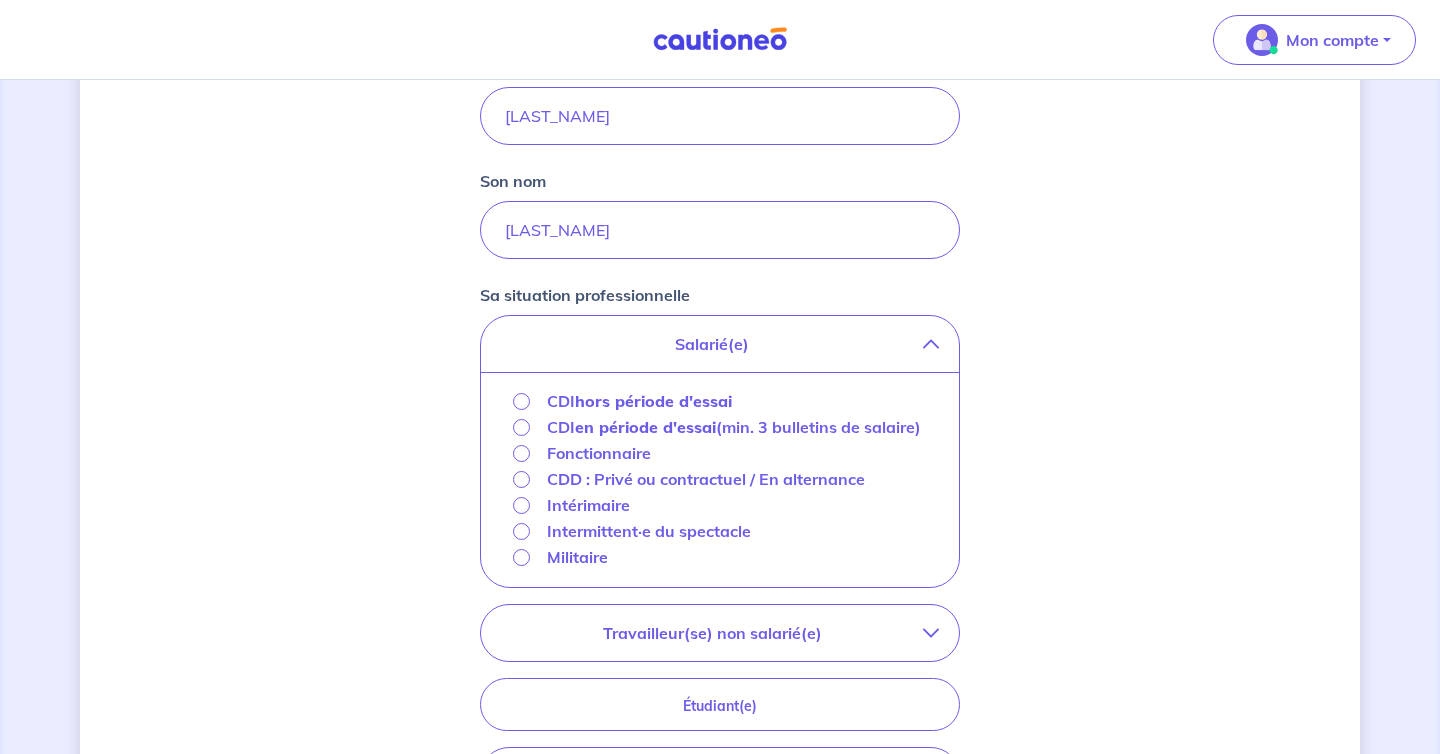 click on "hors période d'essai" at bounding box center [653, 401] 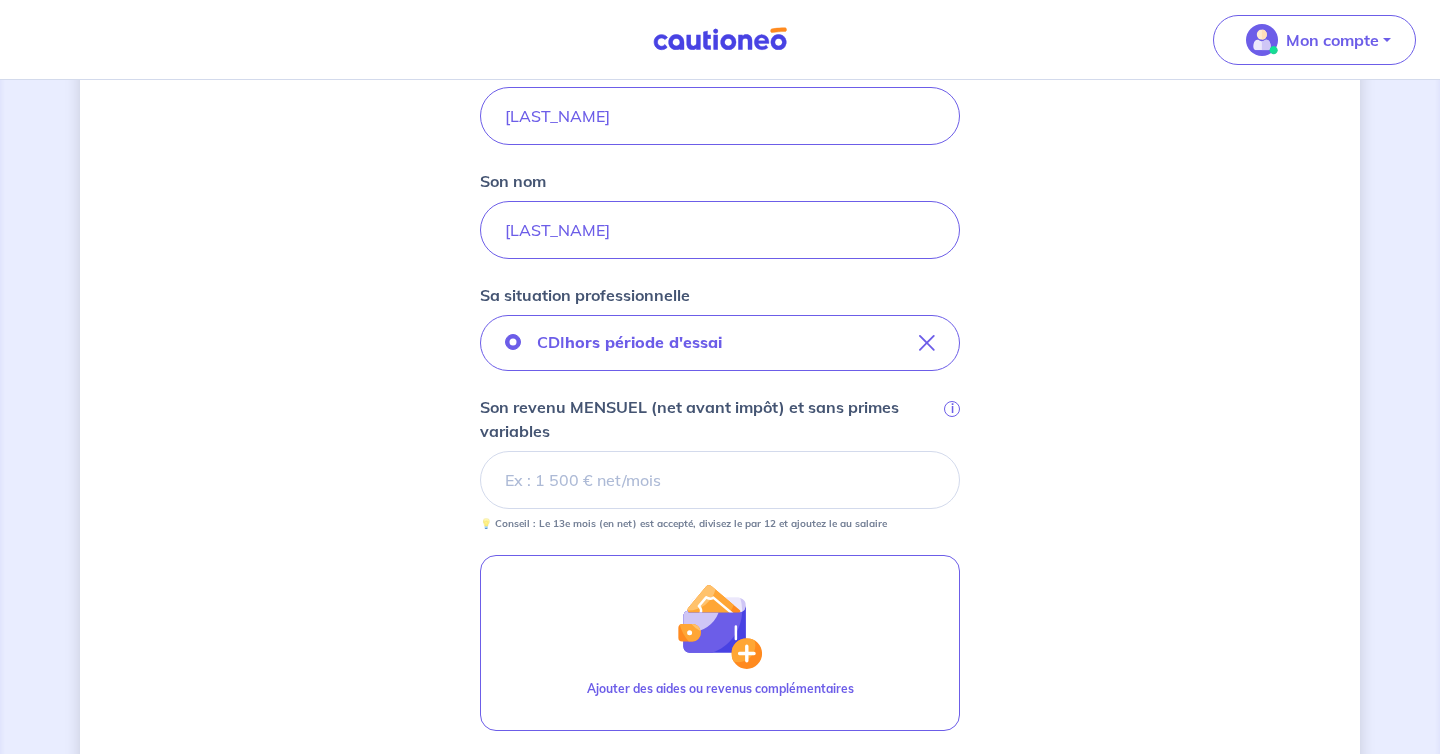click on "Son revenu MENSUEL (net avant impôt) et sans primes variables i" at bounding box center [720, 480] 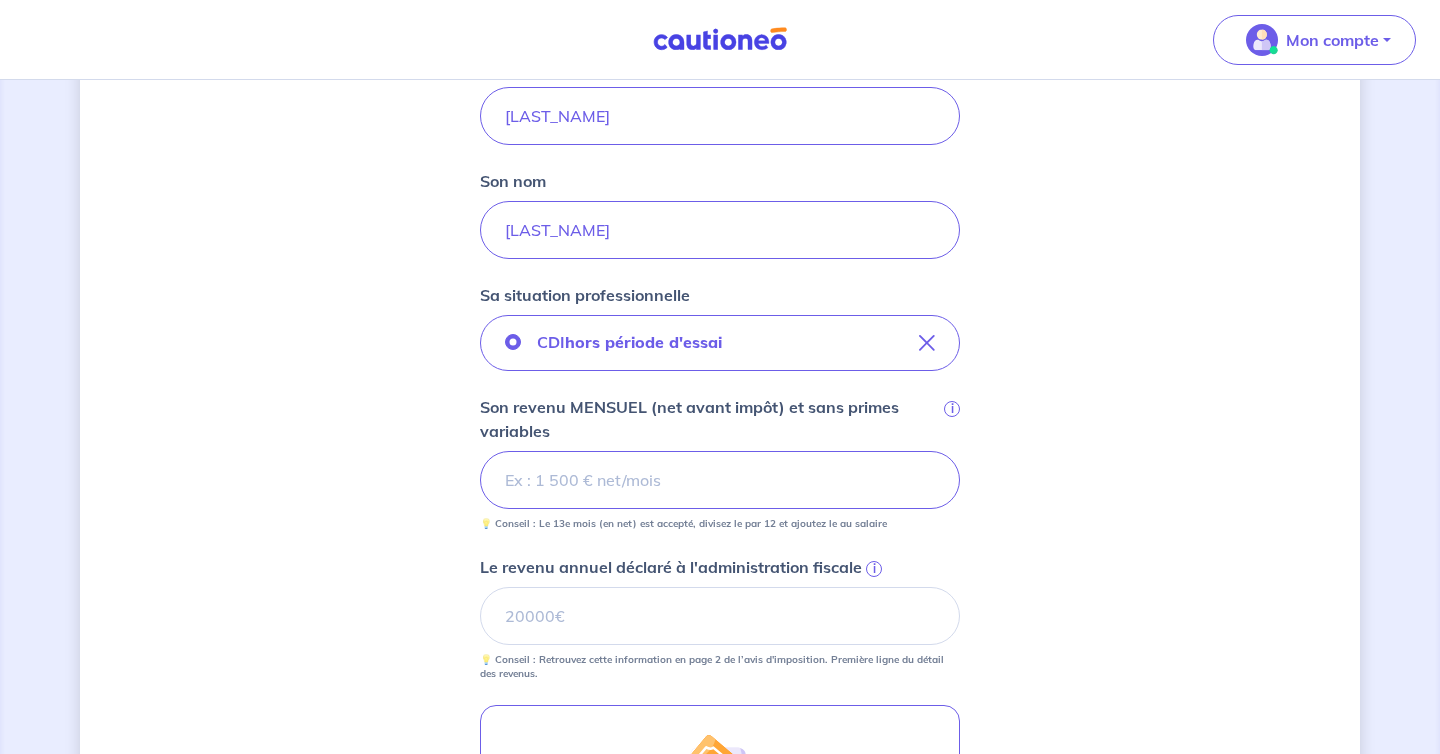 type on "3" 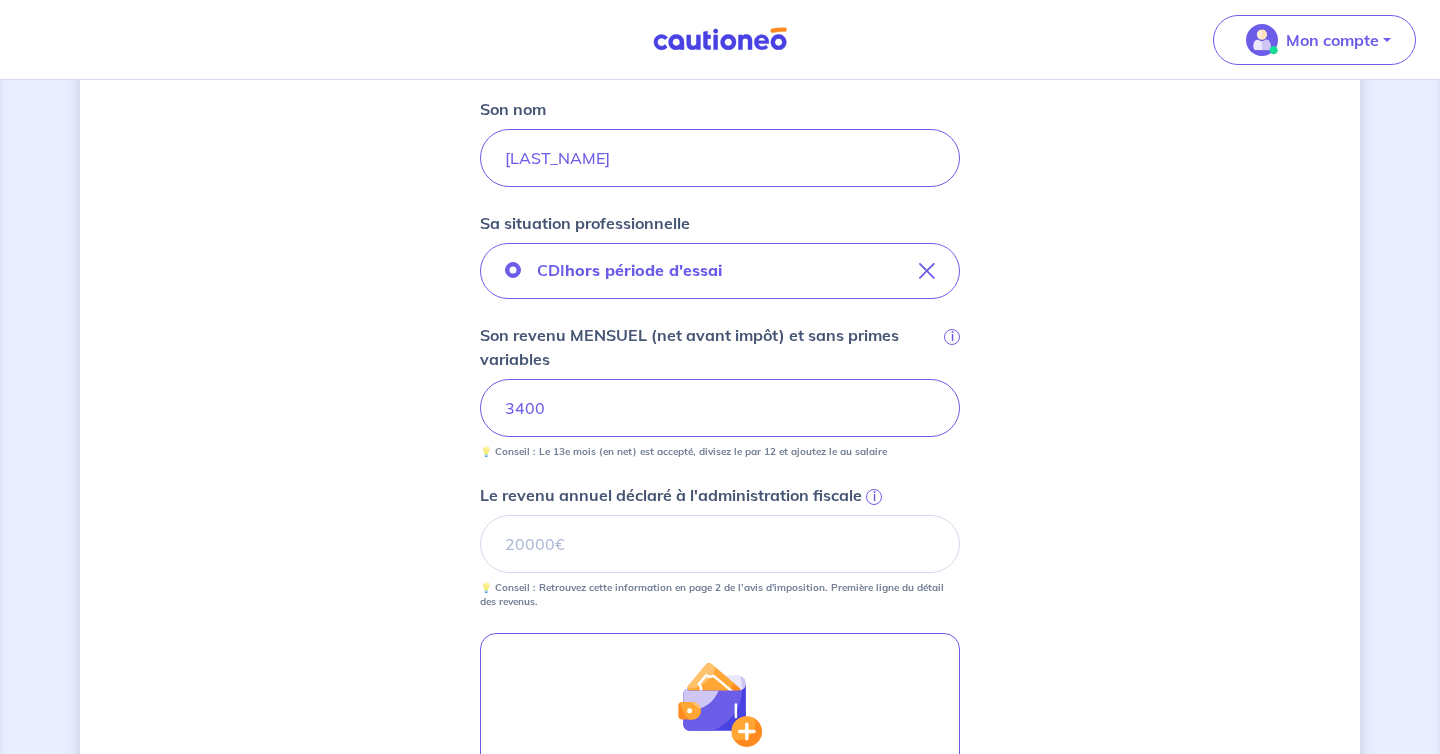 scroll, scrollTop: 558, scrollLeft: 0, axis: vertical 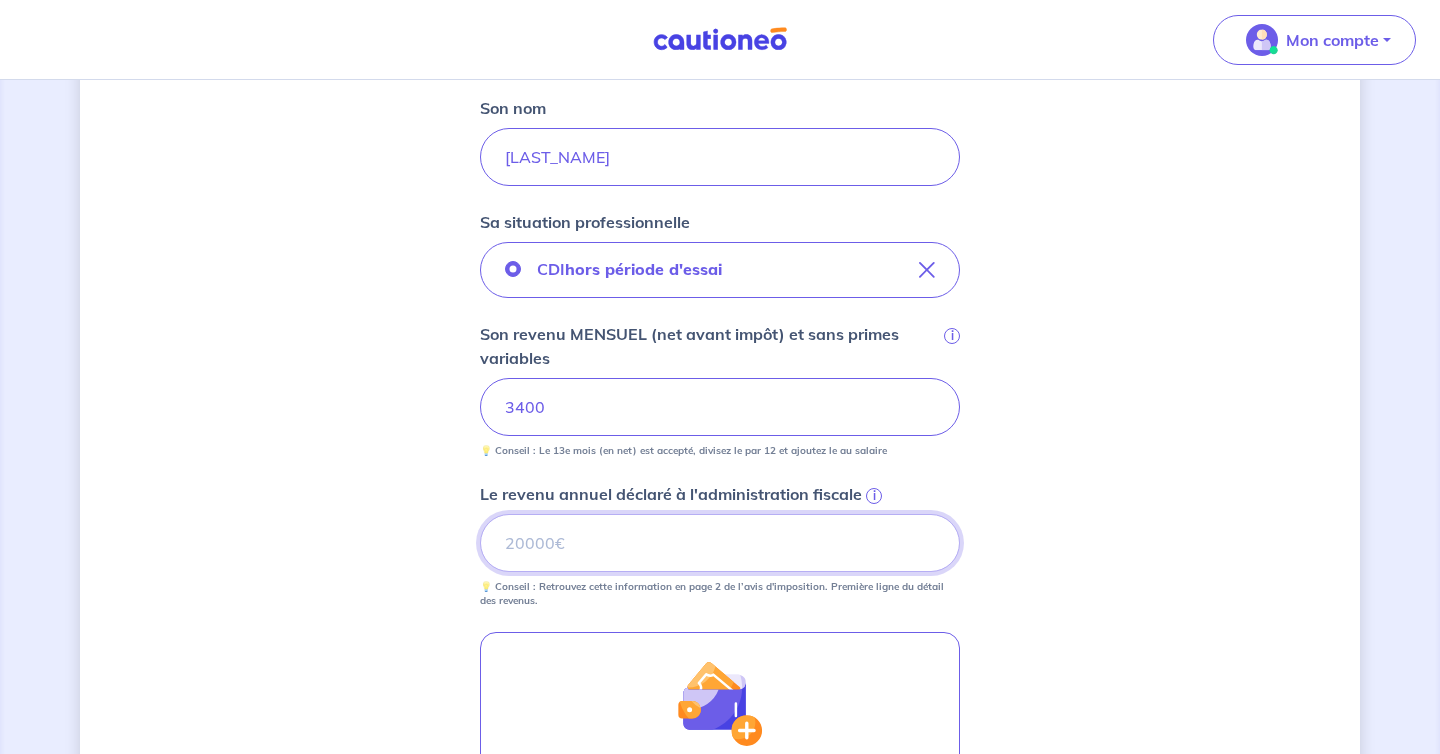 click on "Le revenu annuel déclaré à l'administration fiscale i" at bounding box center (720, 543) 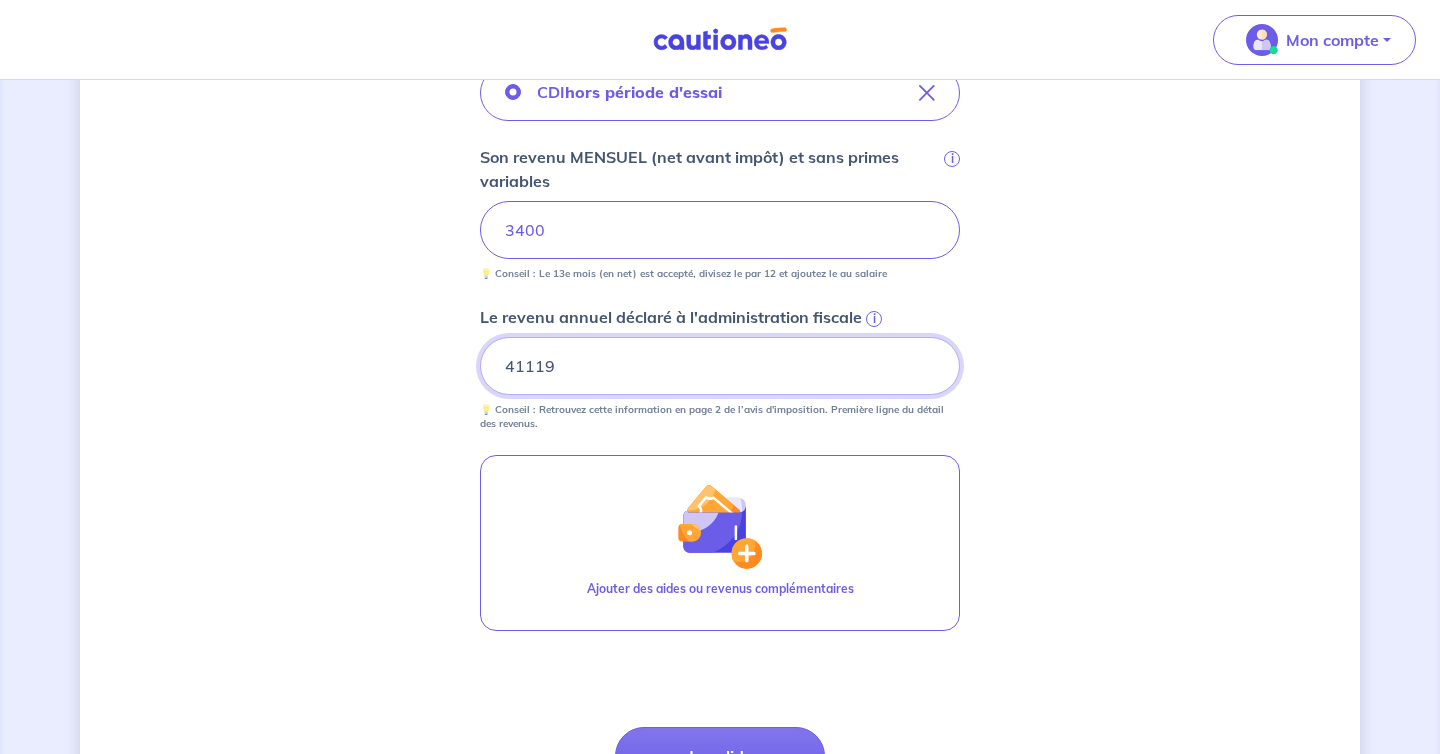 scroll, scrollTop: 898, scrollLeft: 0, axis: vertical 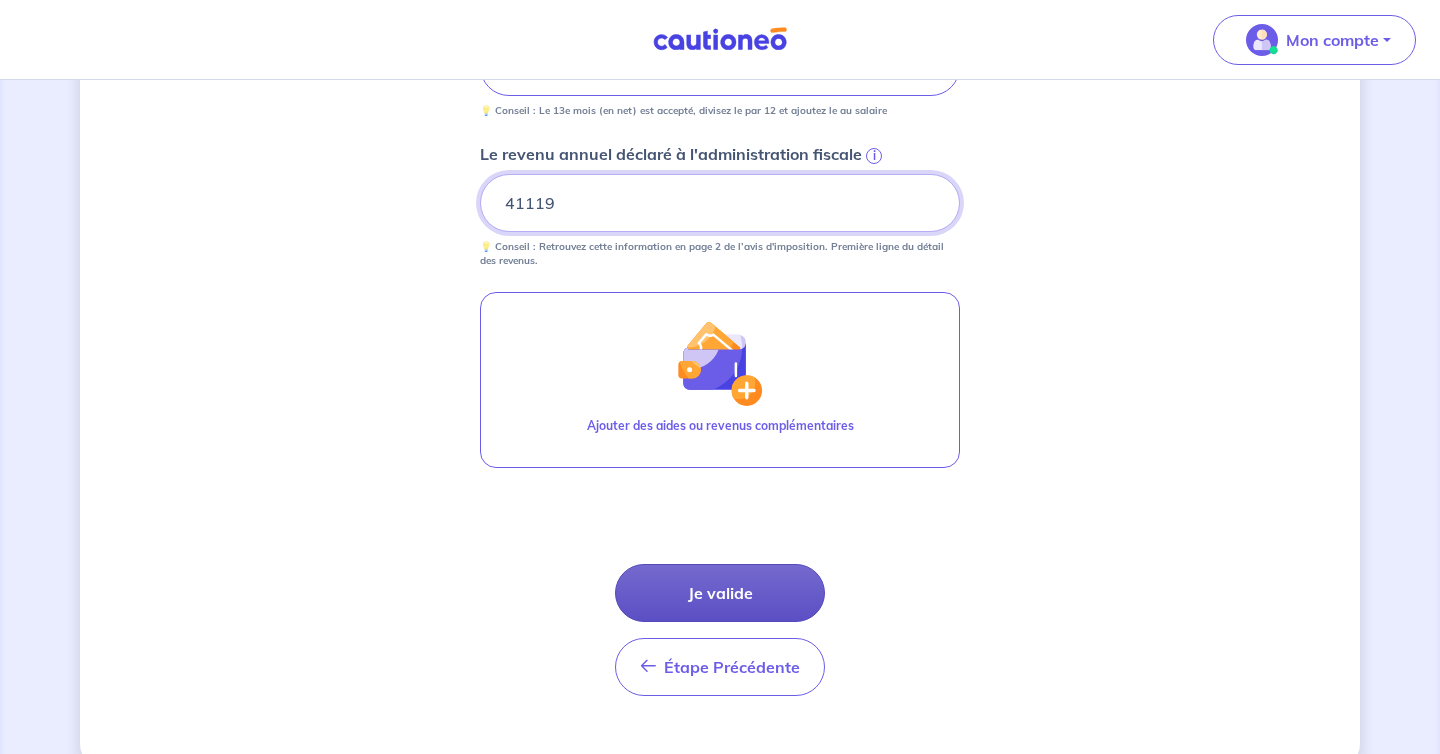 type on "41119" 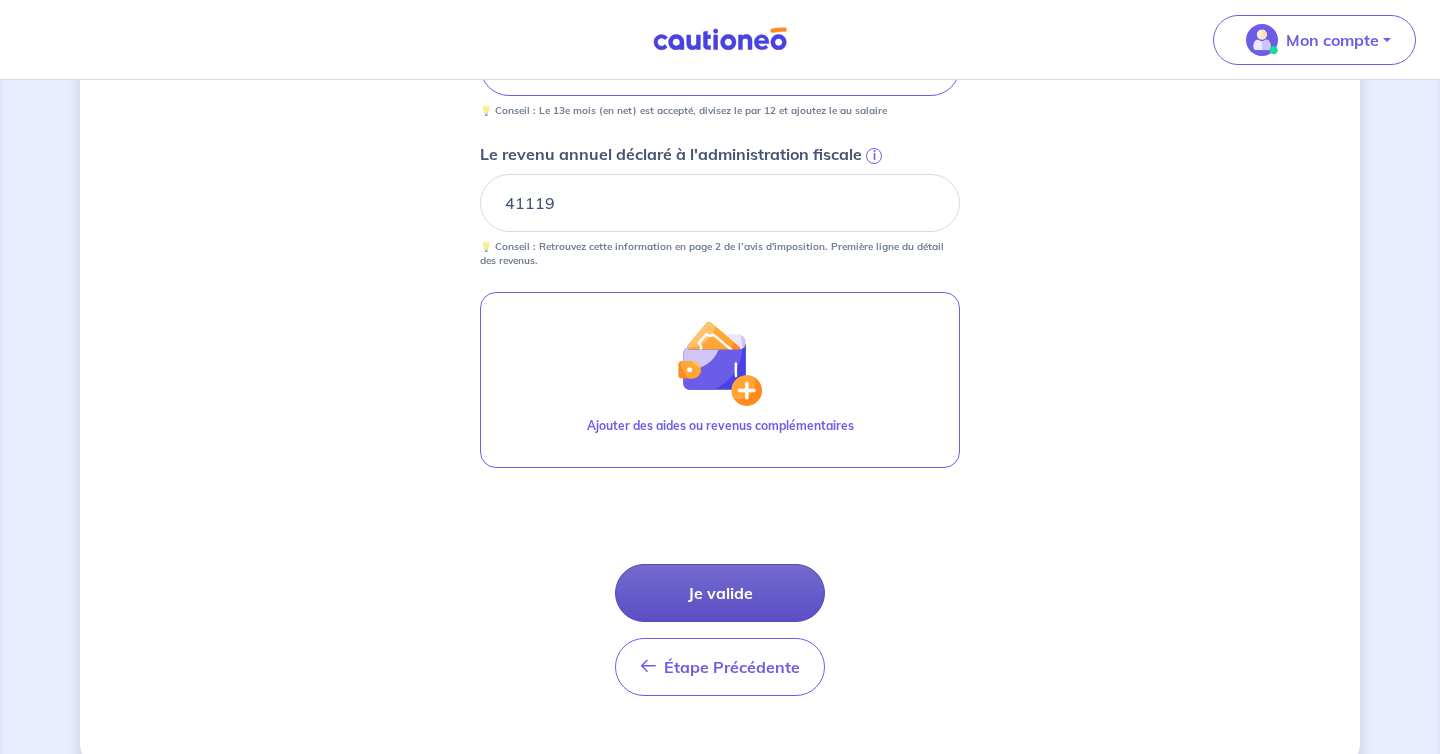 click on "Je valide" at bounding box center (720, 593) 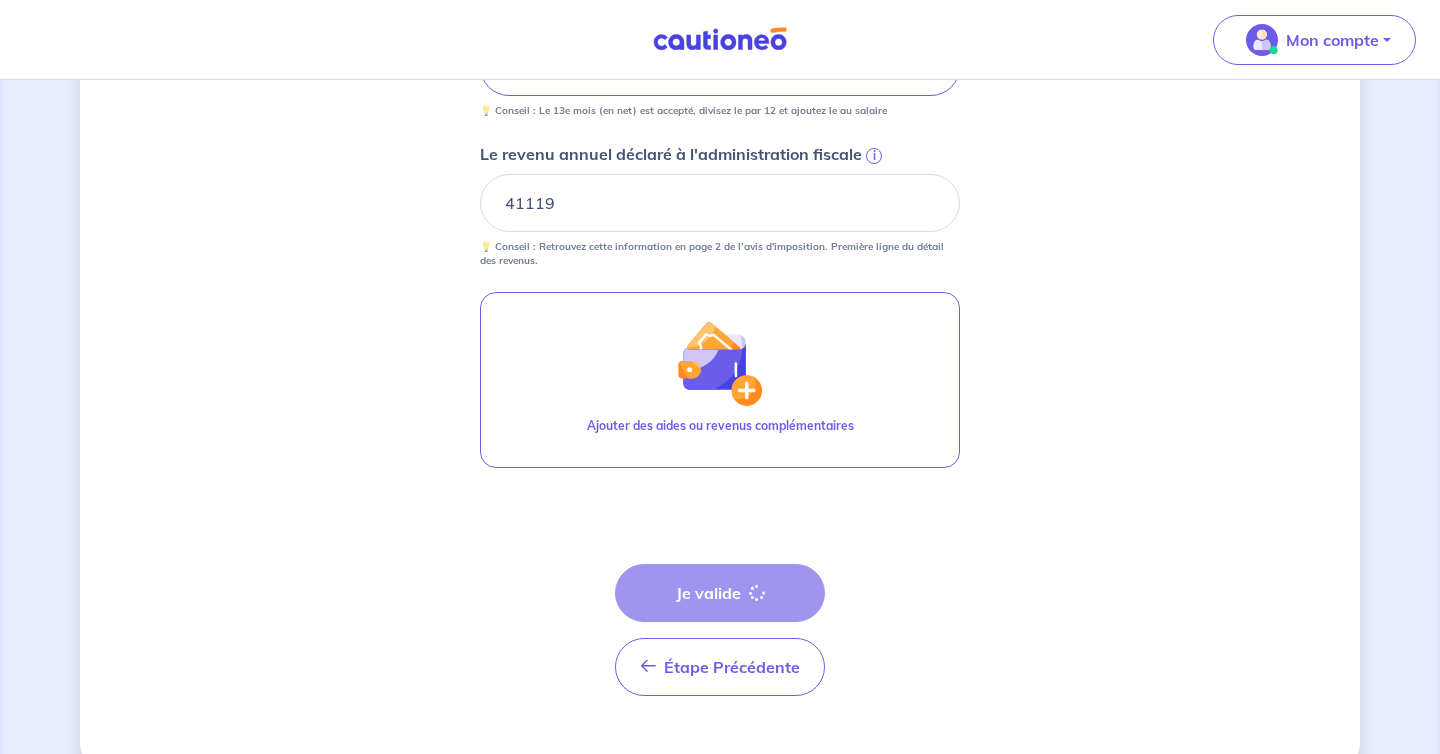 scroll, scrollTop: 0, scrollLeft: 0, axis: both 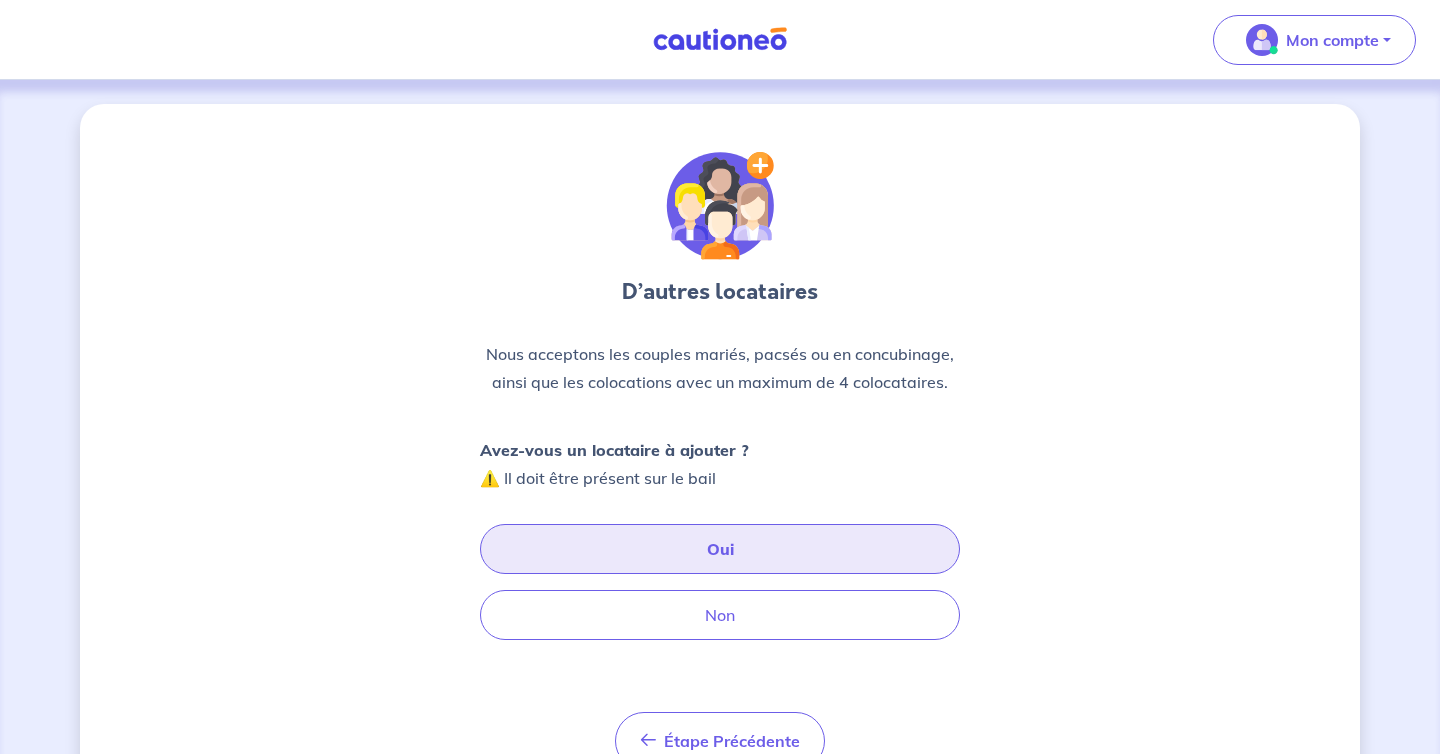 click on "Oui" at bounding box center [720, 549] 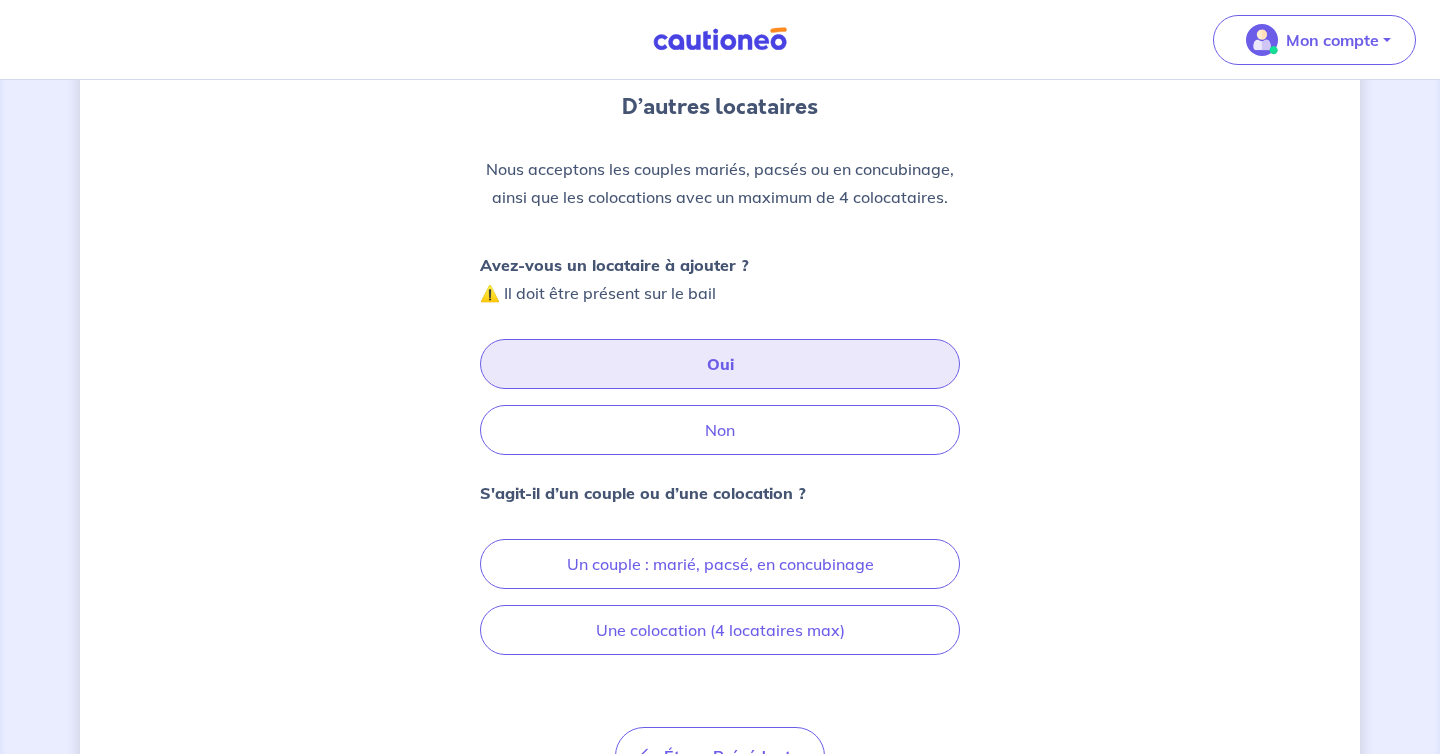 scroll, scrollTop: 198, scrollLeft: 0, axis: vertical 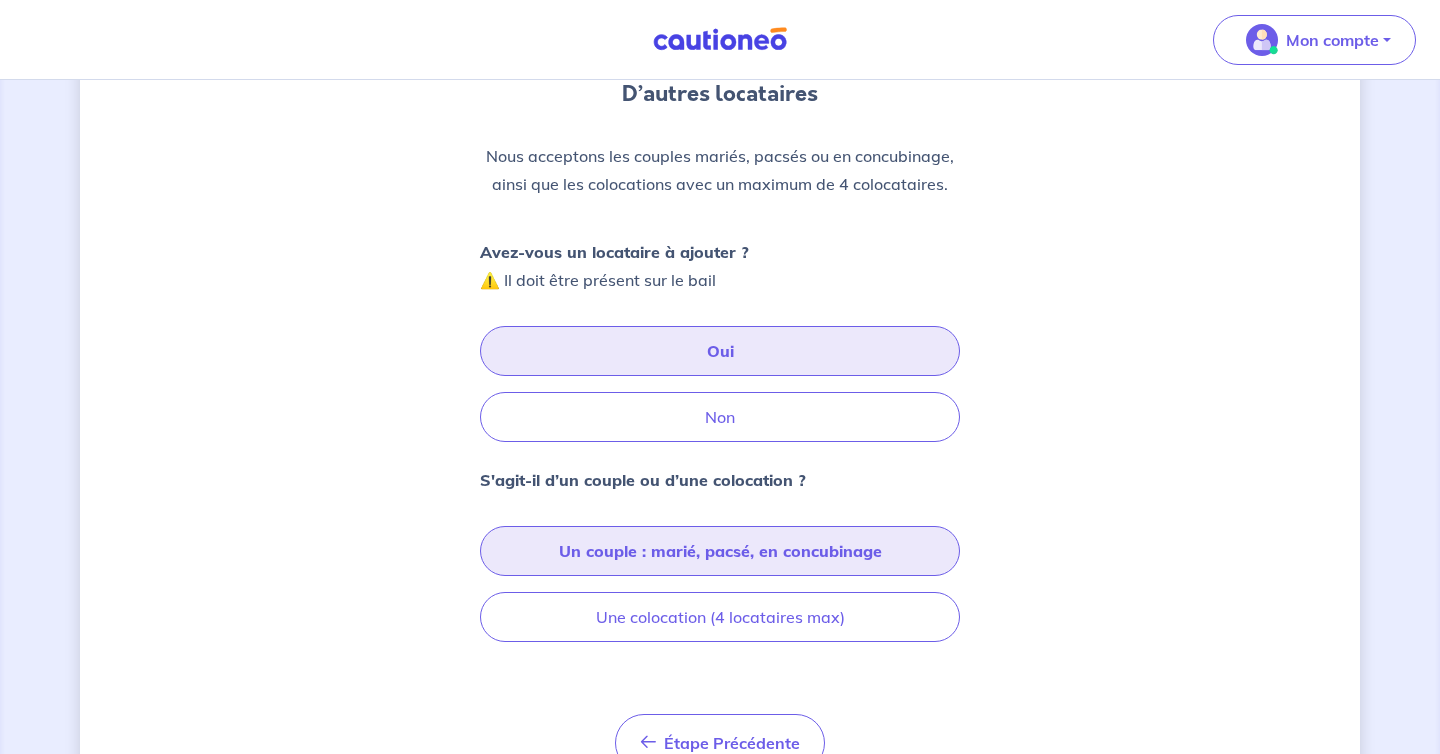 click on "Un couple : marié, pacsé, en concubinage" at bounding box center [720, 551] 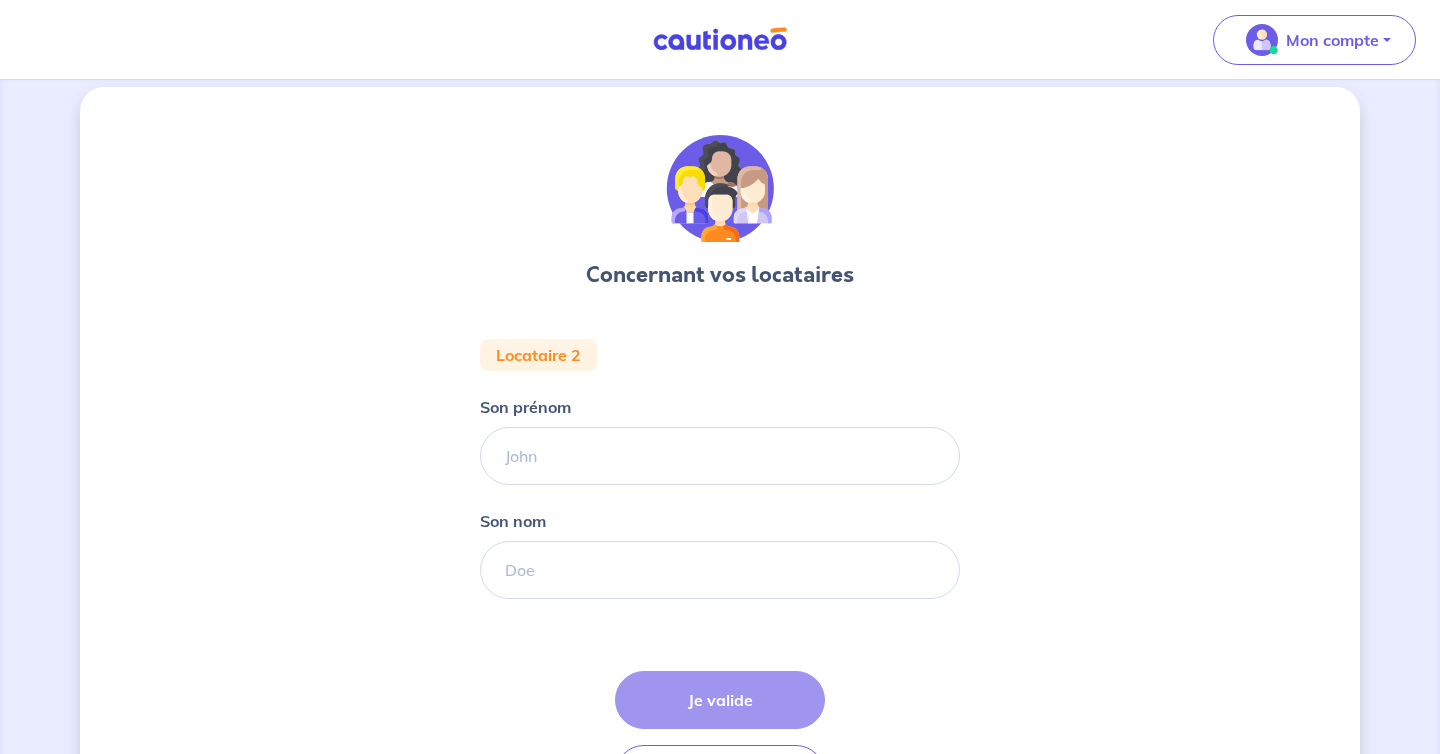 scroll, scrollTop: 0, scrollLeft: 0, axis: both 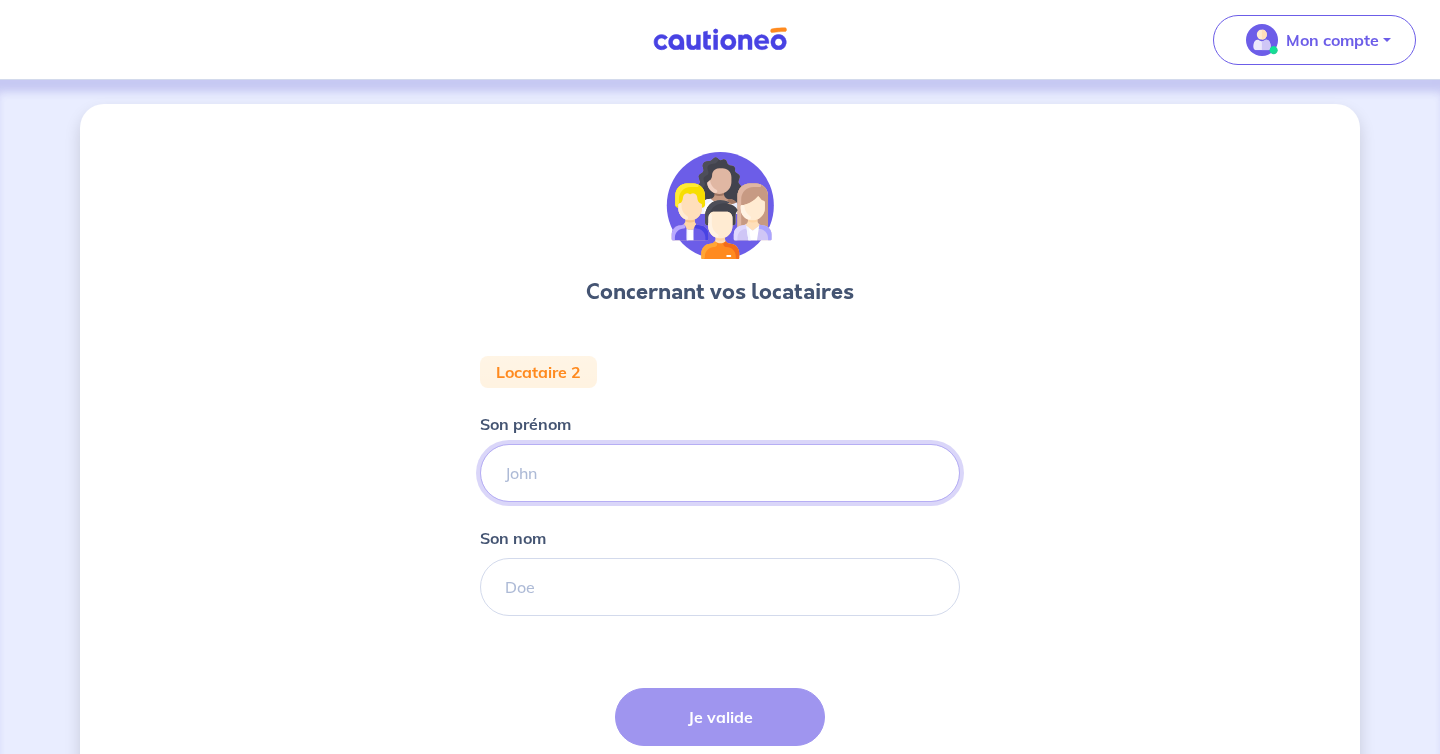 click on "Son prénom" at bounding box center [720, 473] 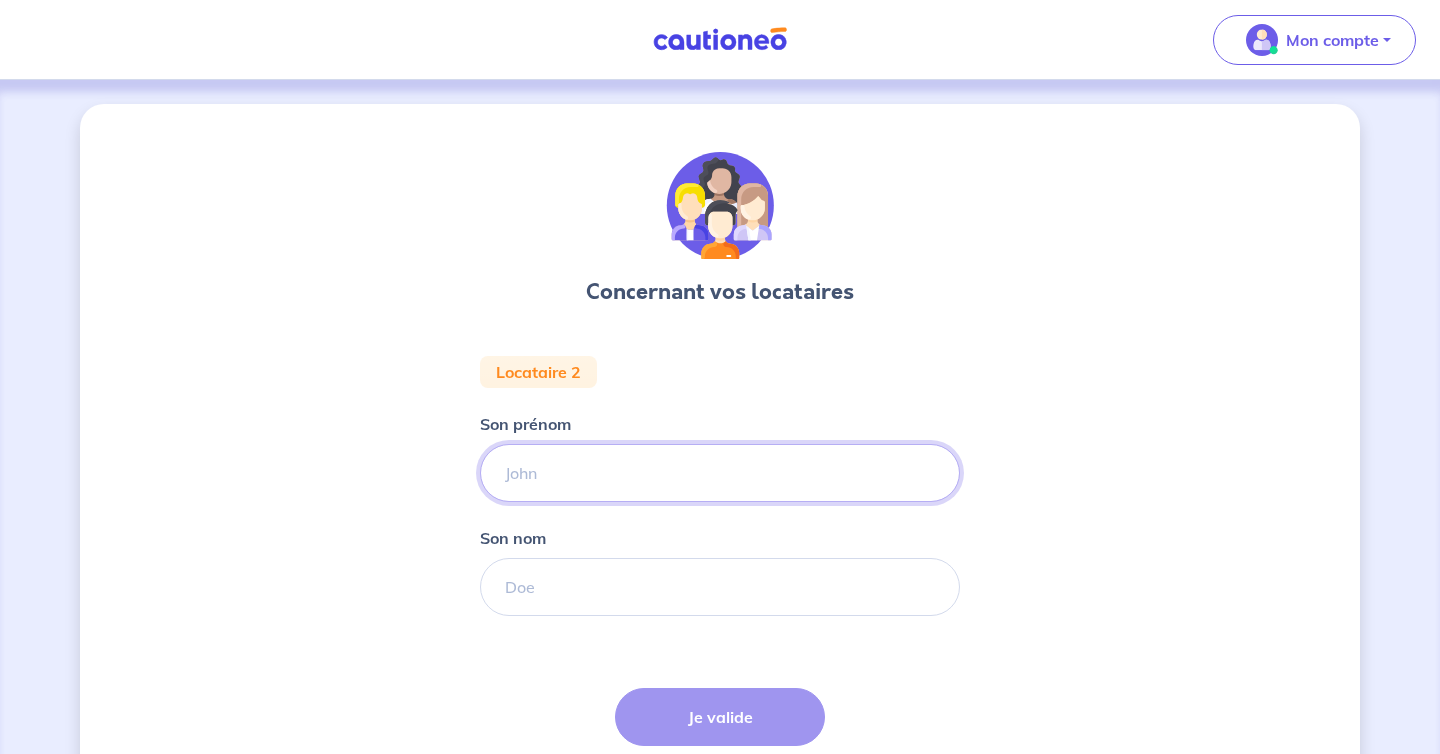 click on "Son prénom" at bounding box center (720, 473) 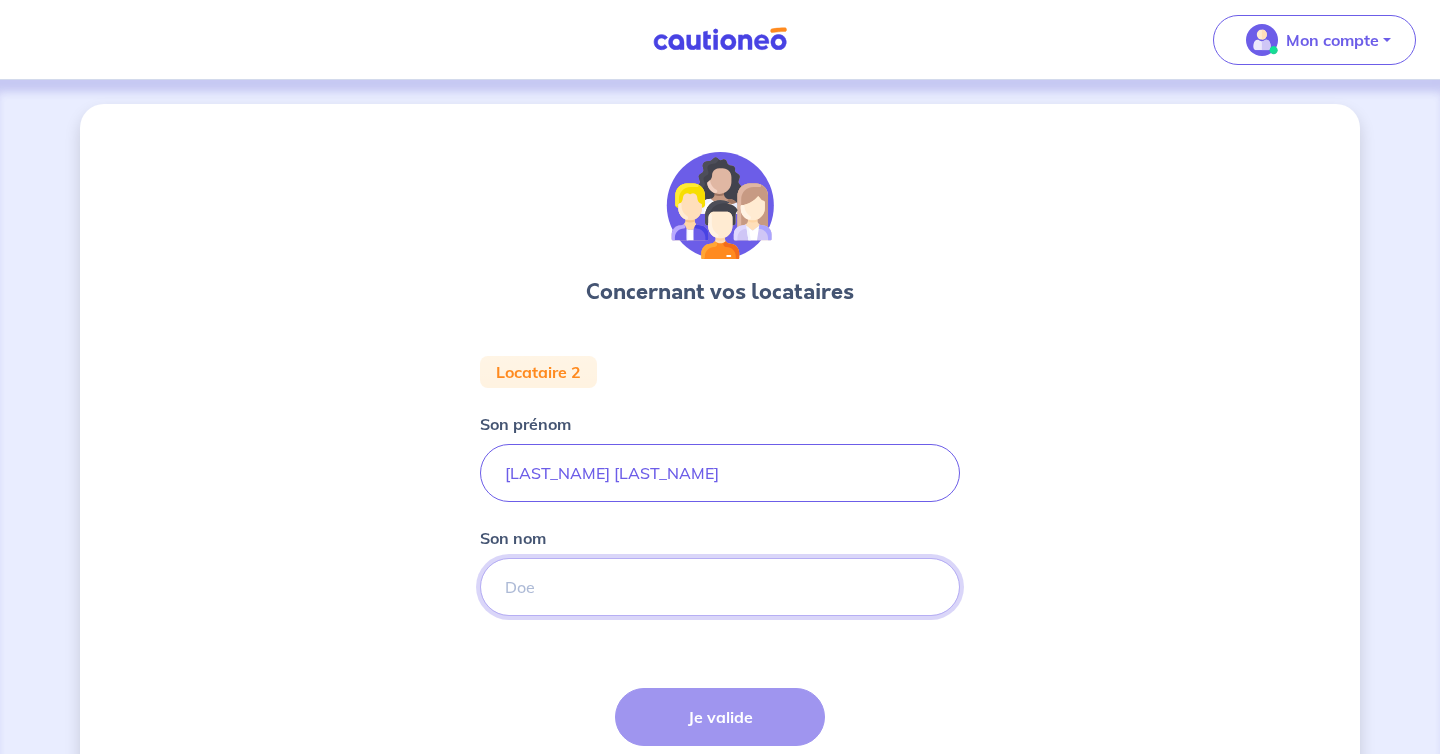 click on "Son nom" at bounding box center (720, 587) 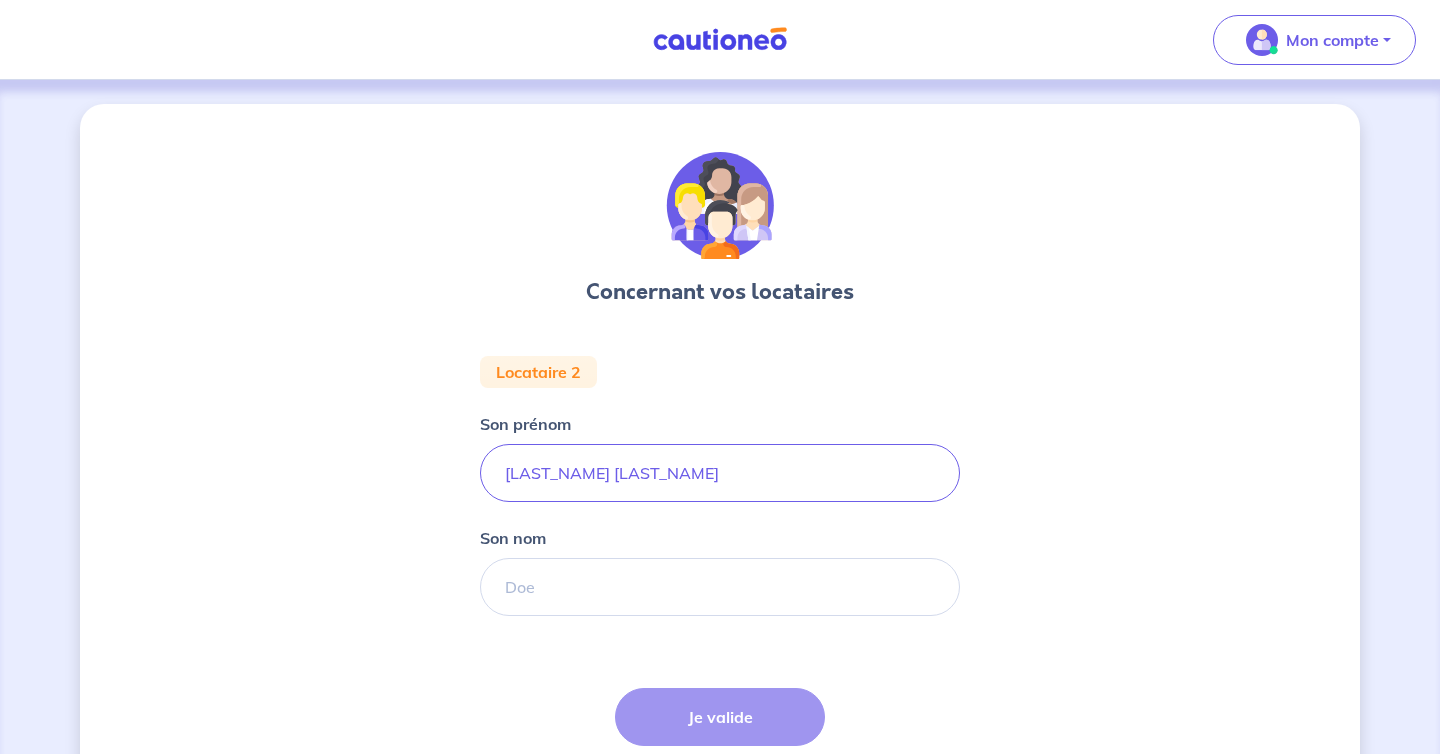 click on "Locataire 2 Son prénom [LAST_NAME] [LAST_NAME] Son nom Étape Précédente Précédent Je valide Je valide" at bounding box center (720, 596) 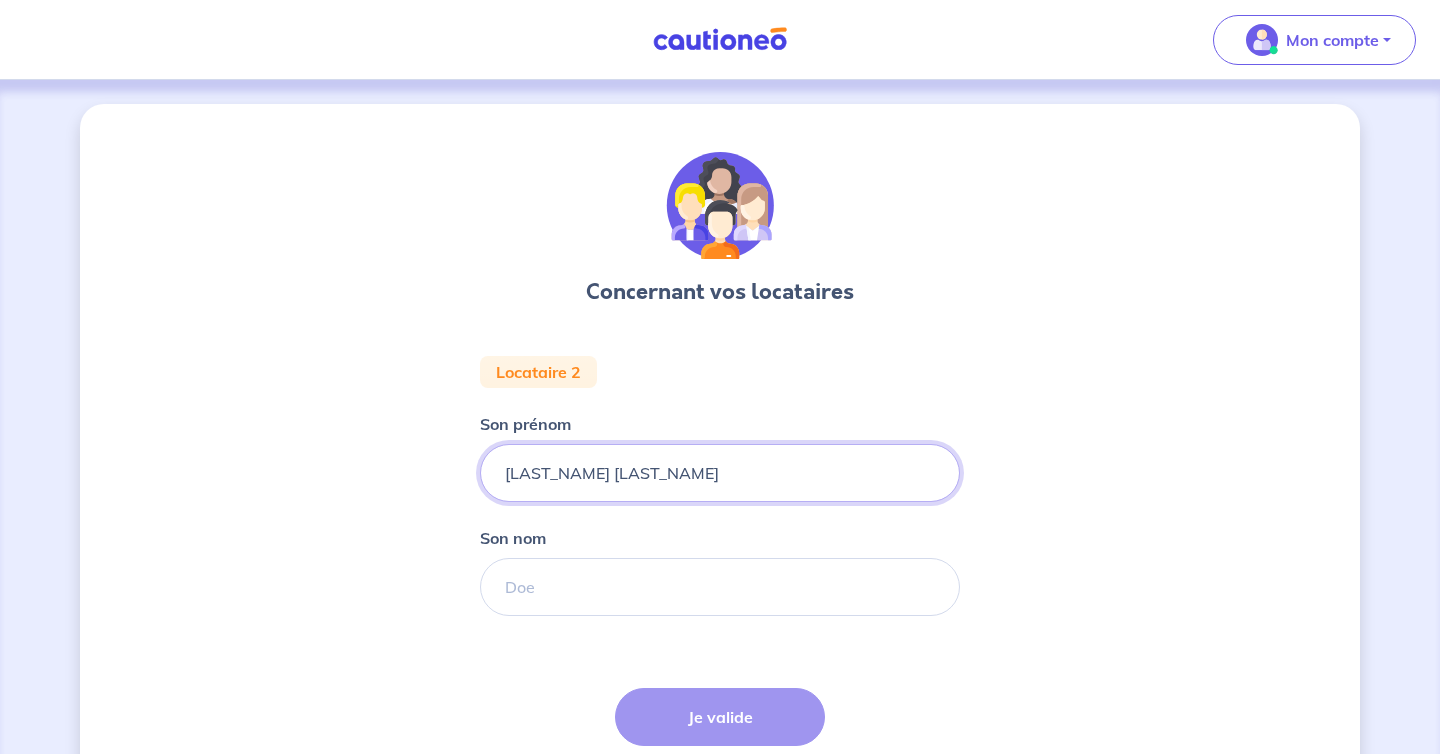 drag, startPoint x: 673, startPoint y: 468, endPoint x: 336, endPoint y: 458, distance: 337.14835 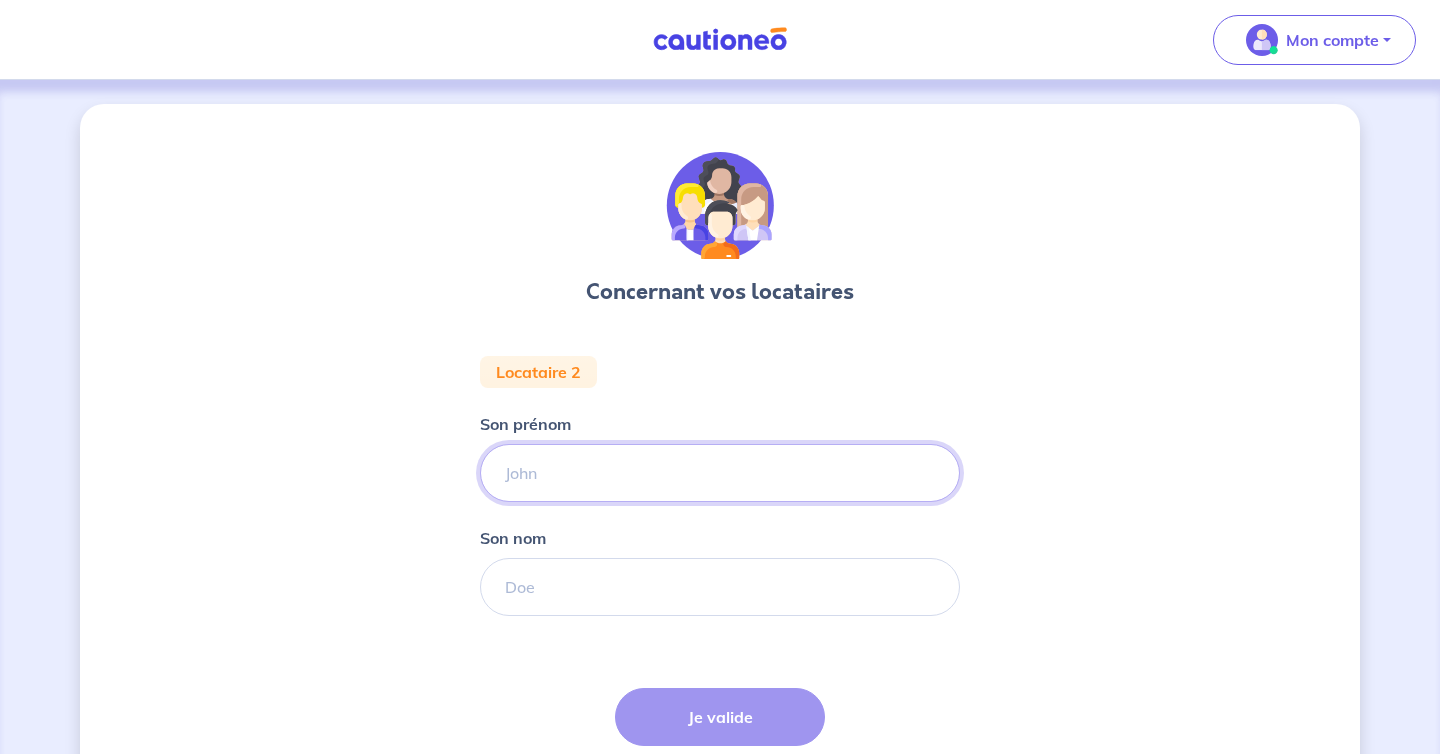 click on "Son prénom" at bounding box center (720, 473) 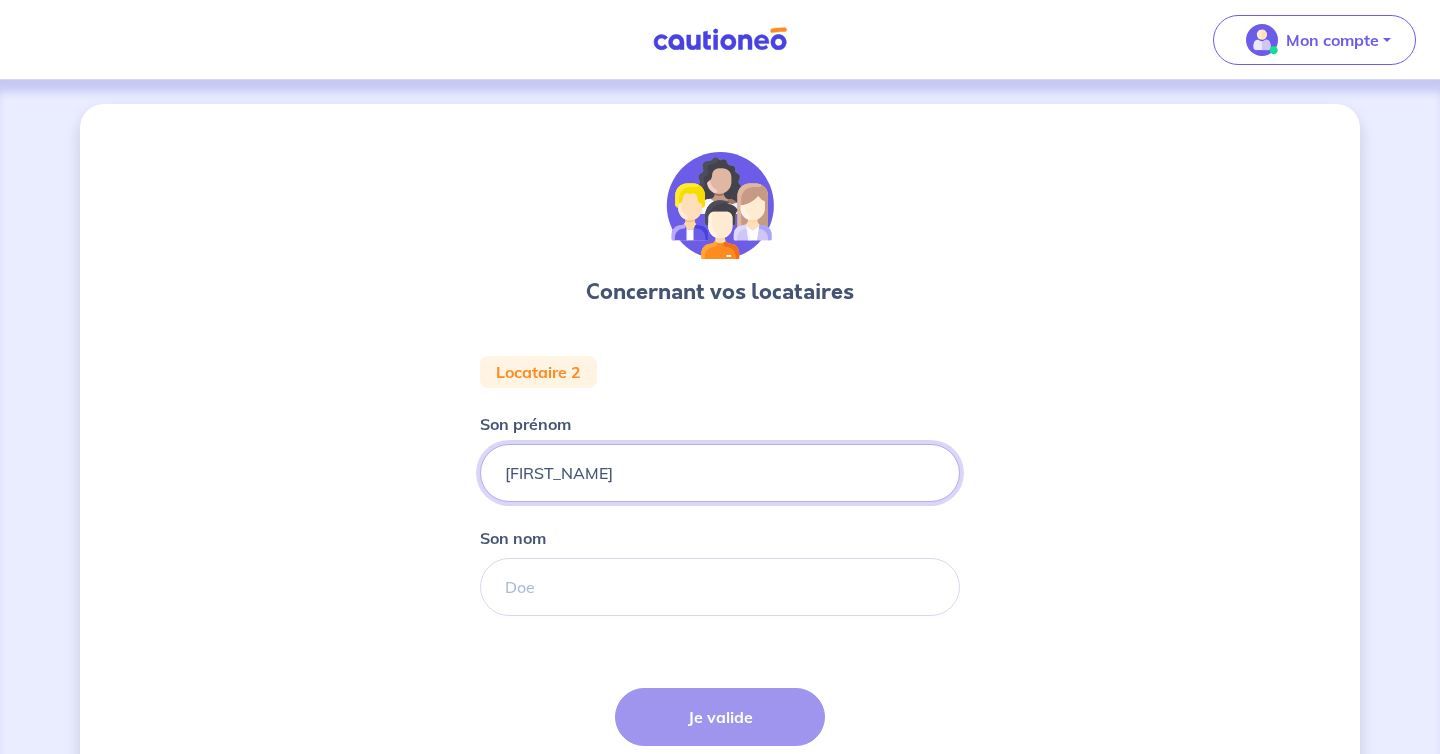 type on "[FIRST_NAME]" 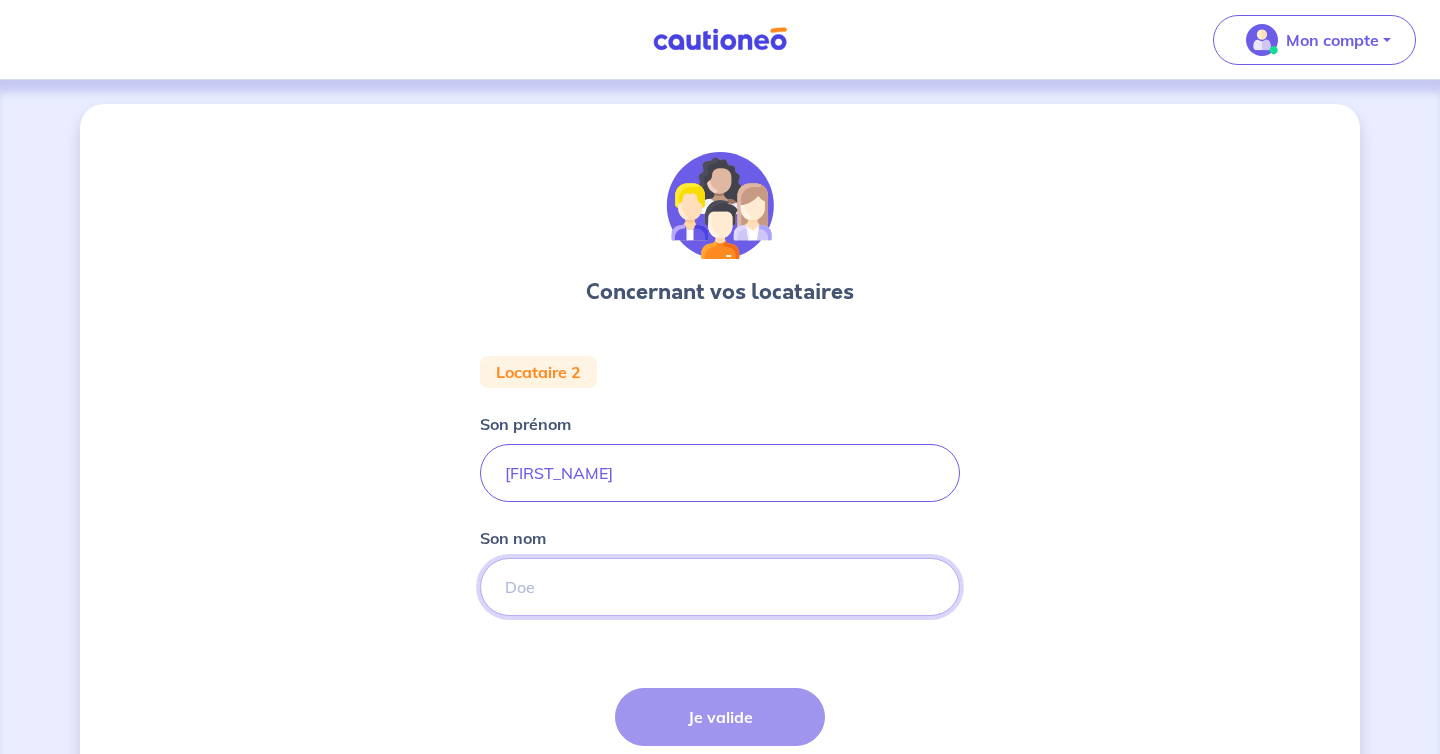 click on "Son nom" at bounding box center [720, 587] 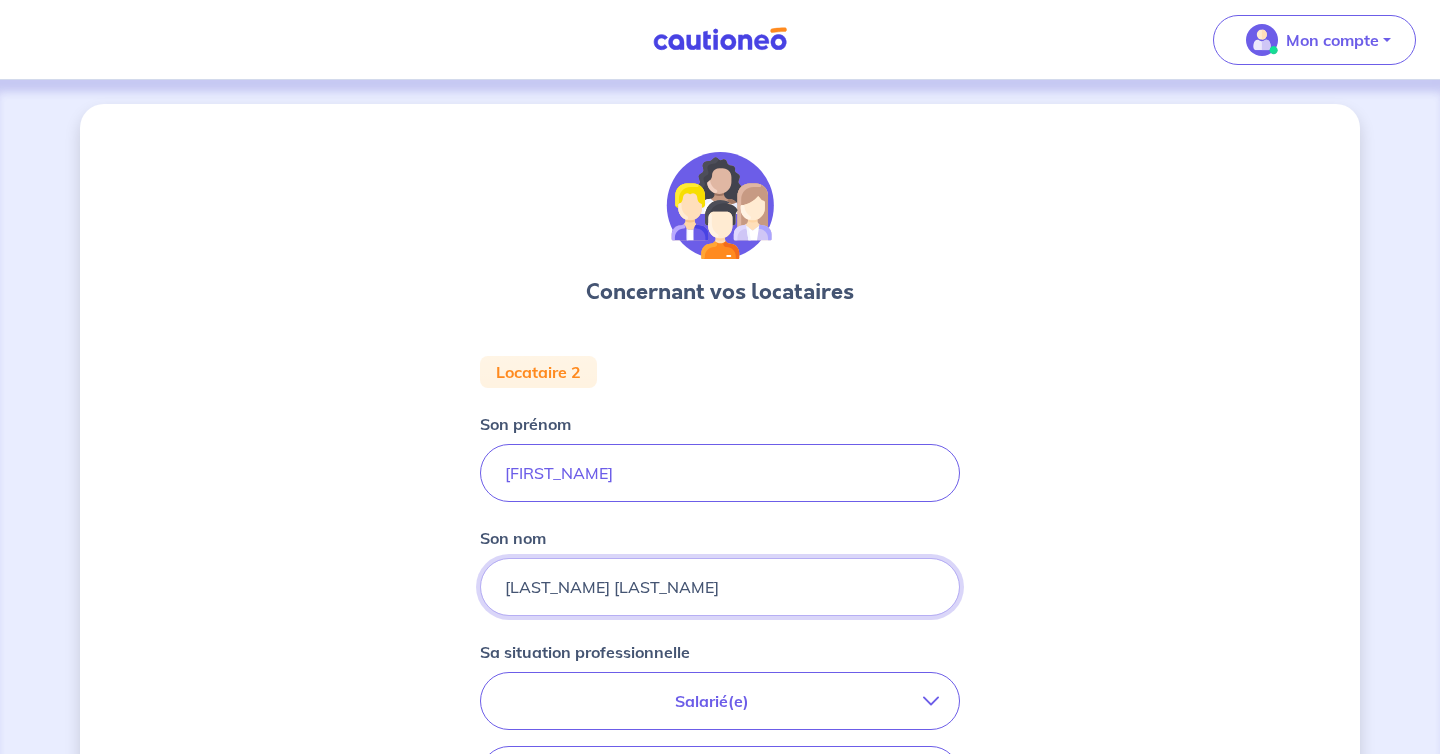 type on "[LAST_NAME] [LAST_NAME]" 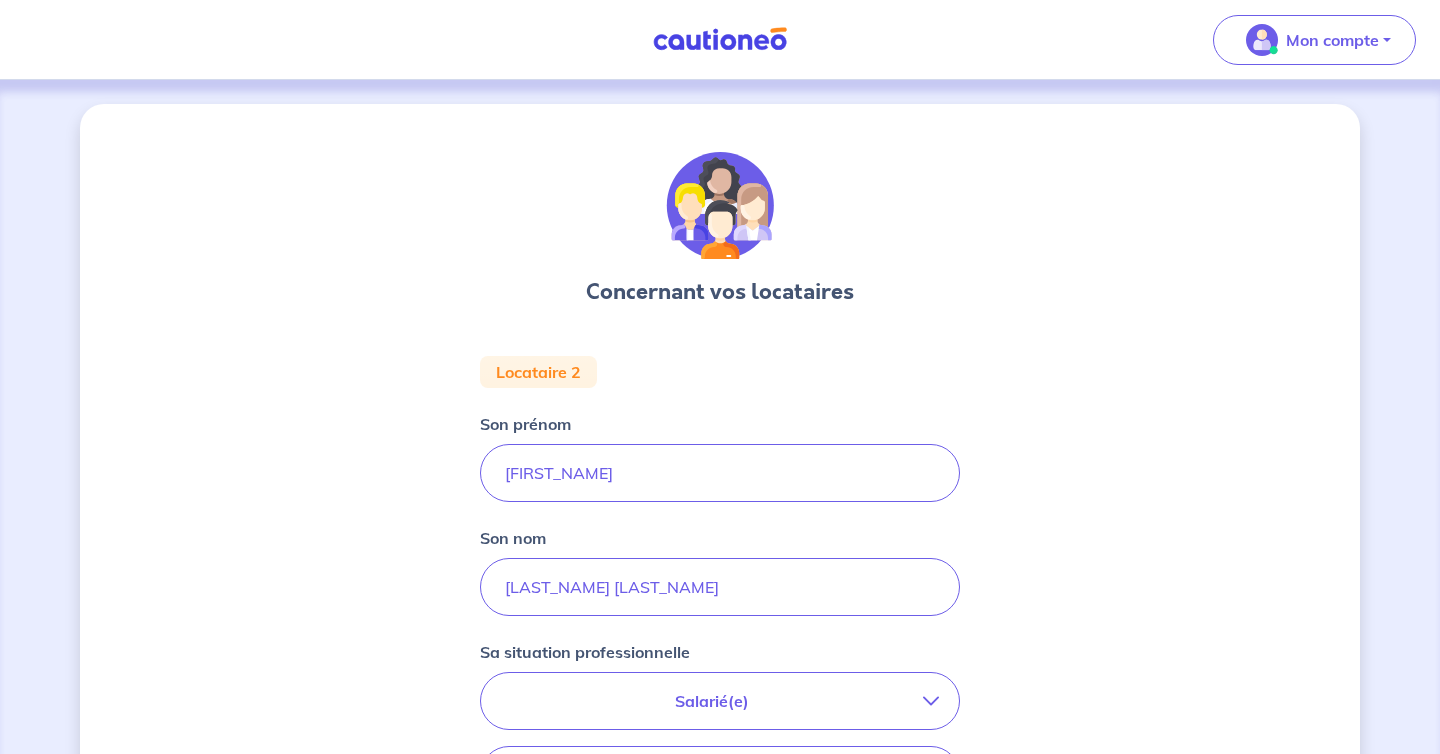 click on "Salarié(e)" at bounding box center [712, 701] 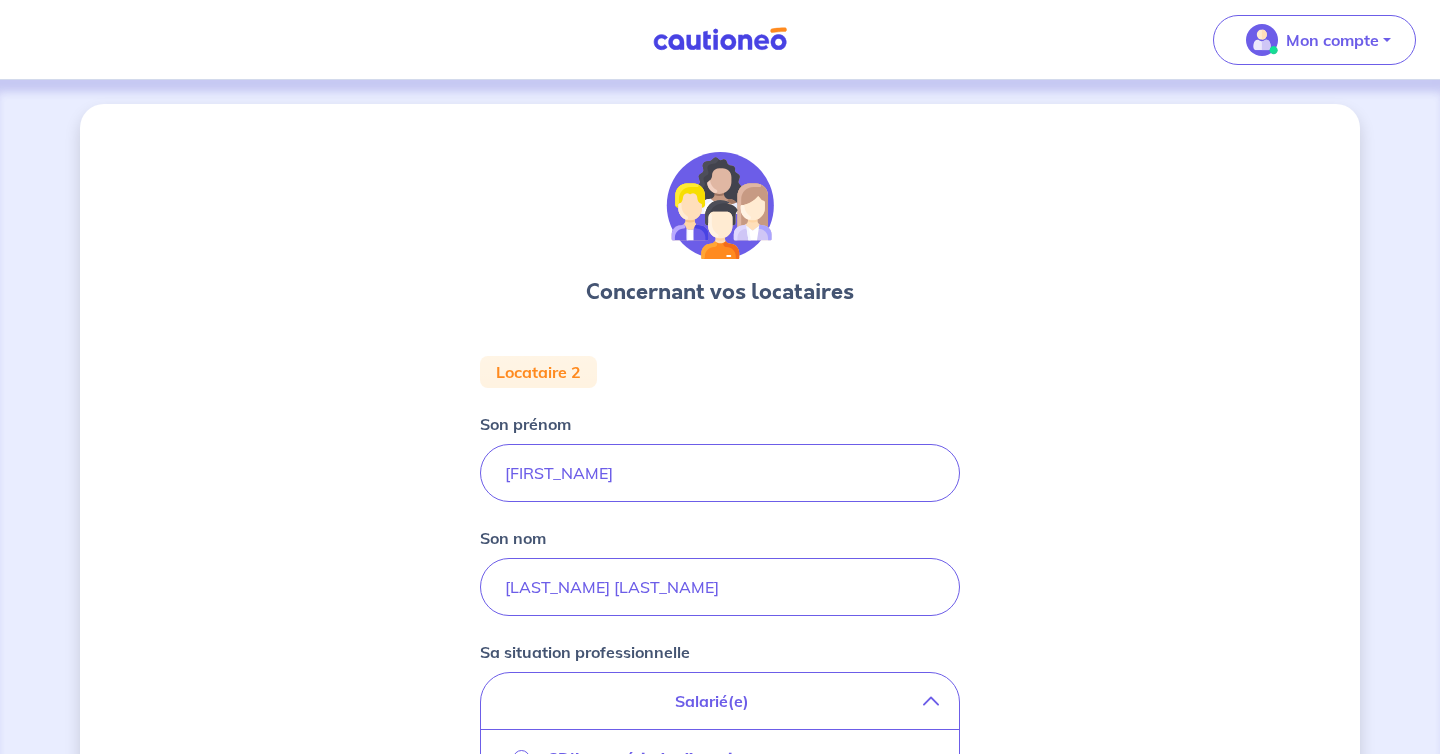 click on "Salarié(e)" at bounding box center (712, 701) 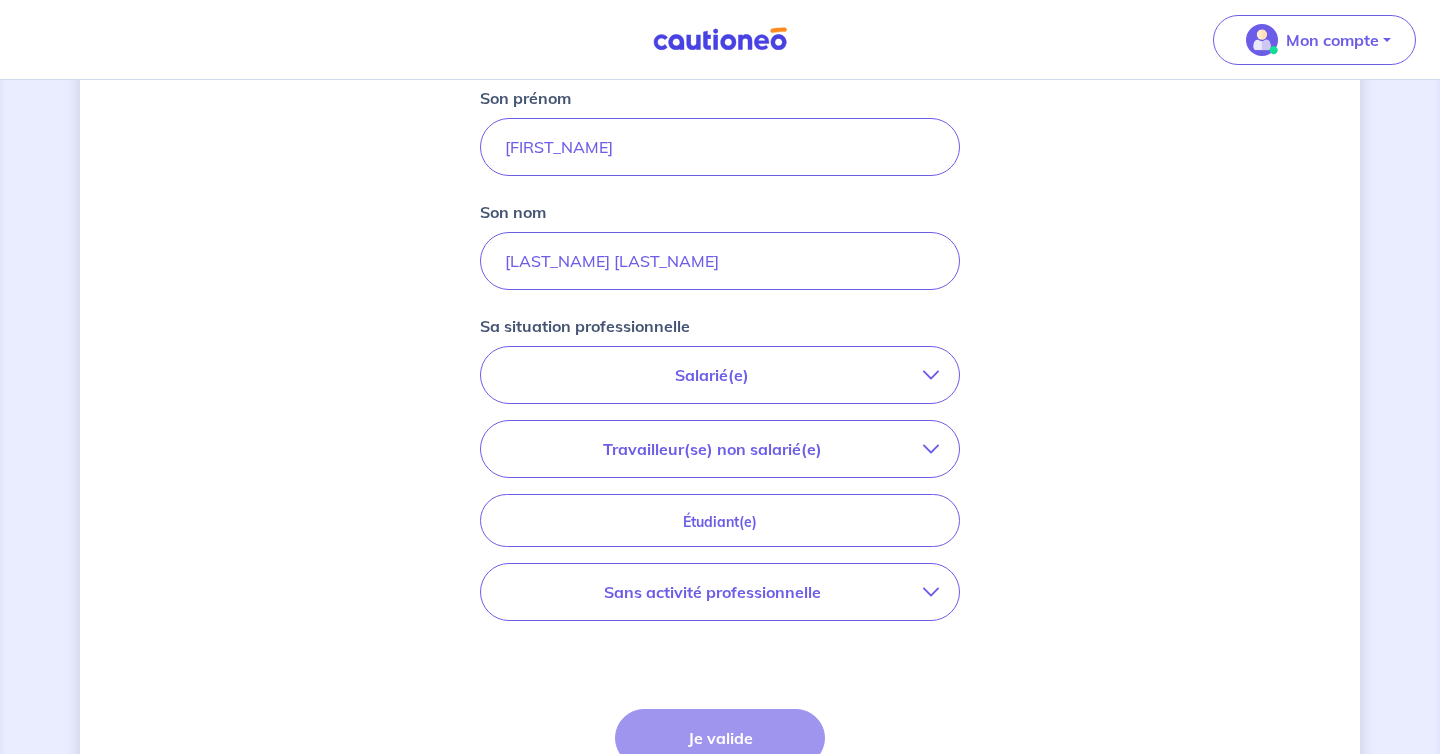 scroll, scrollTop: 327, scrollLeft: 0, axis: vertical 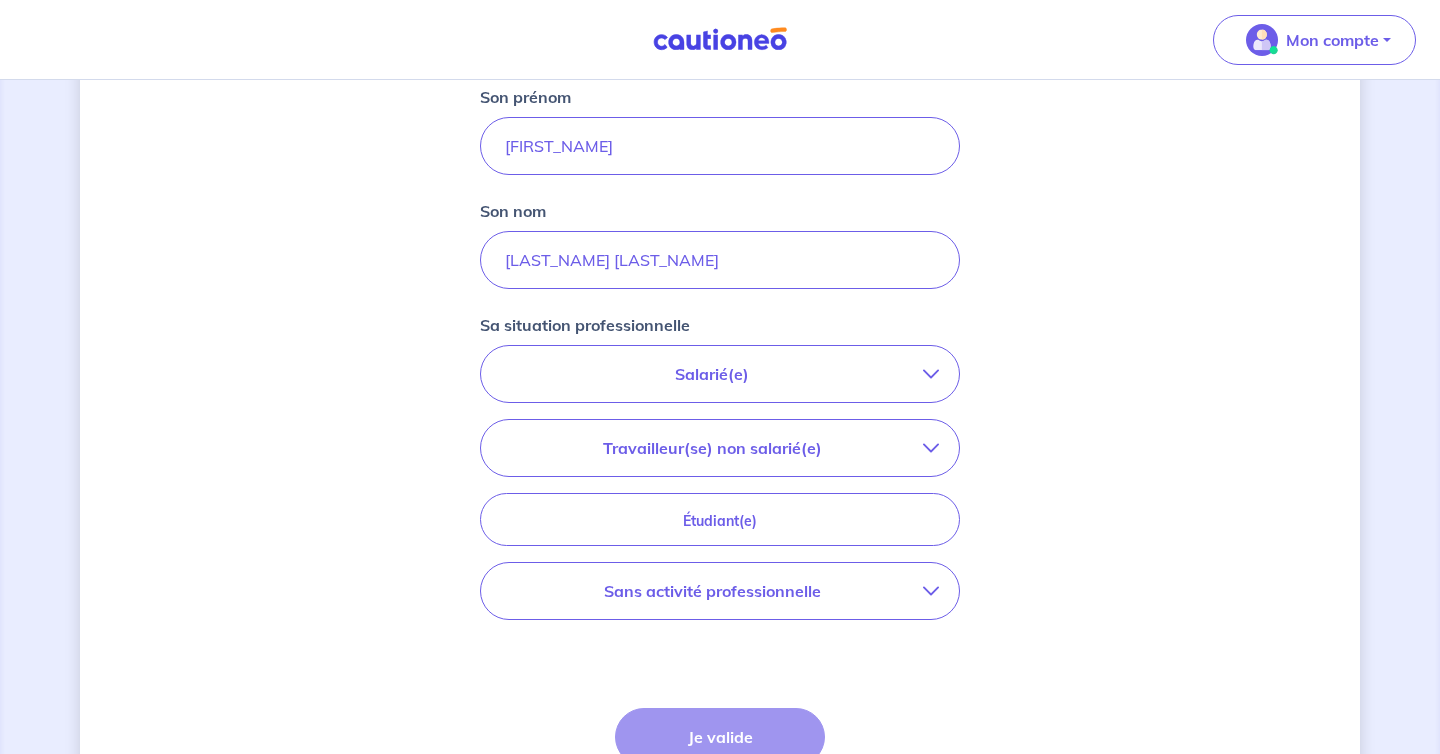 click on "Sans activité professionnelle" at bounding box center (712, 591) 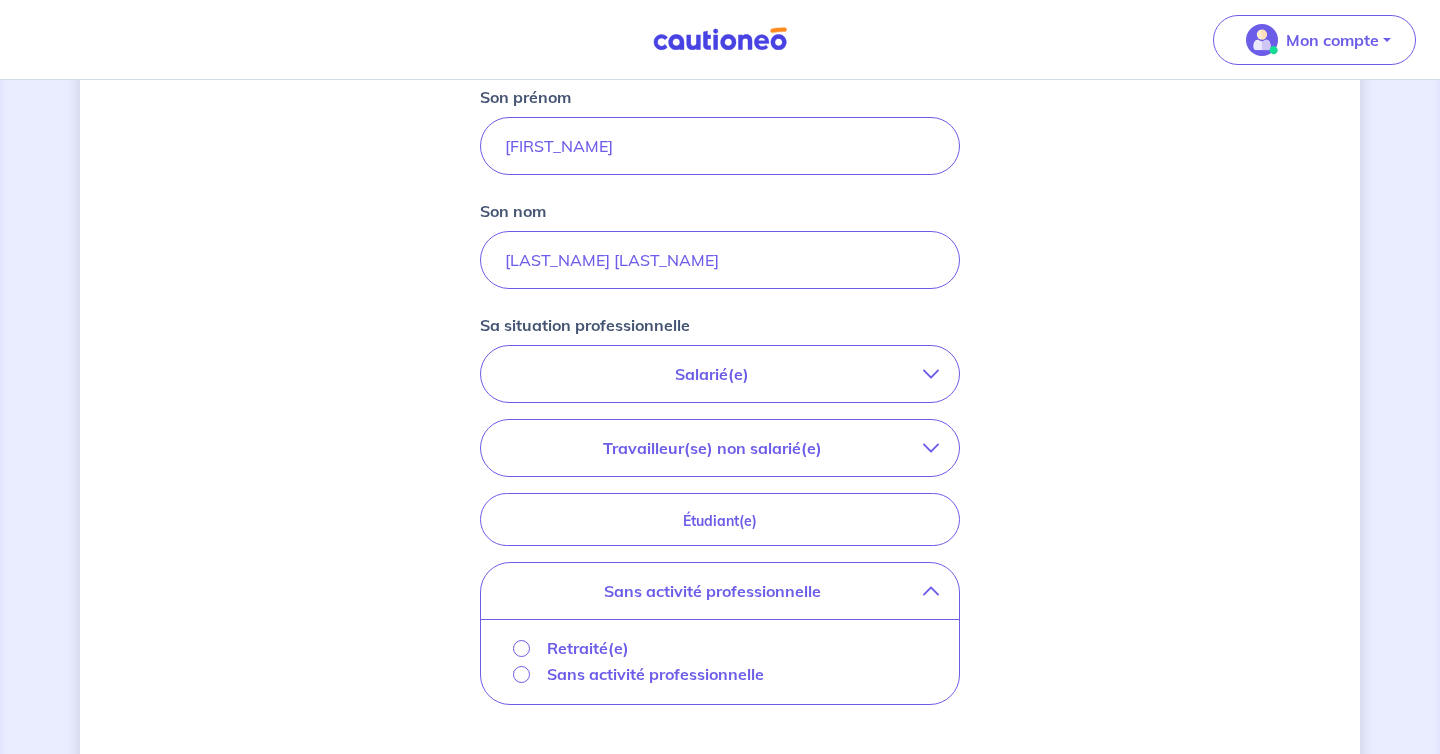 click on "Salarié(e)" at bounding box center (720, 374) 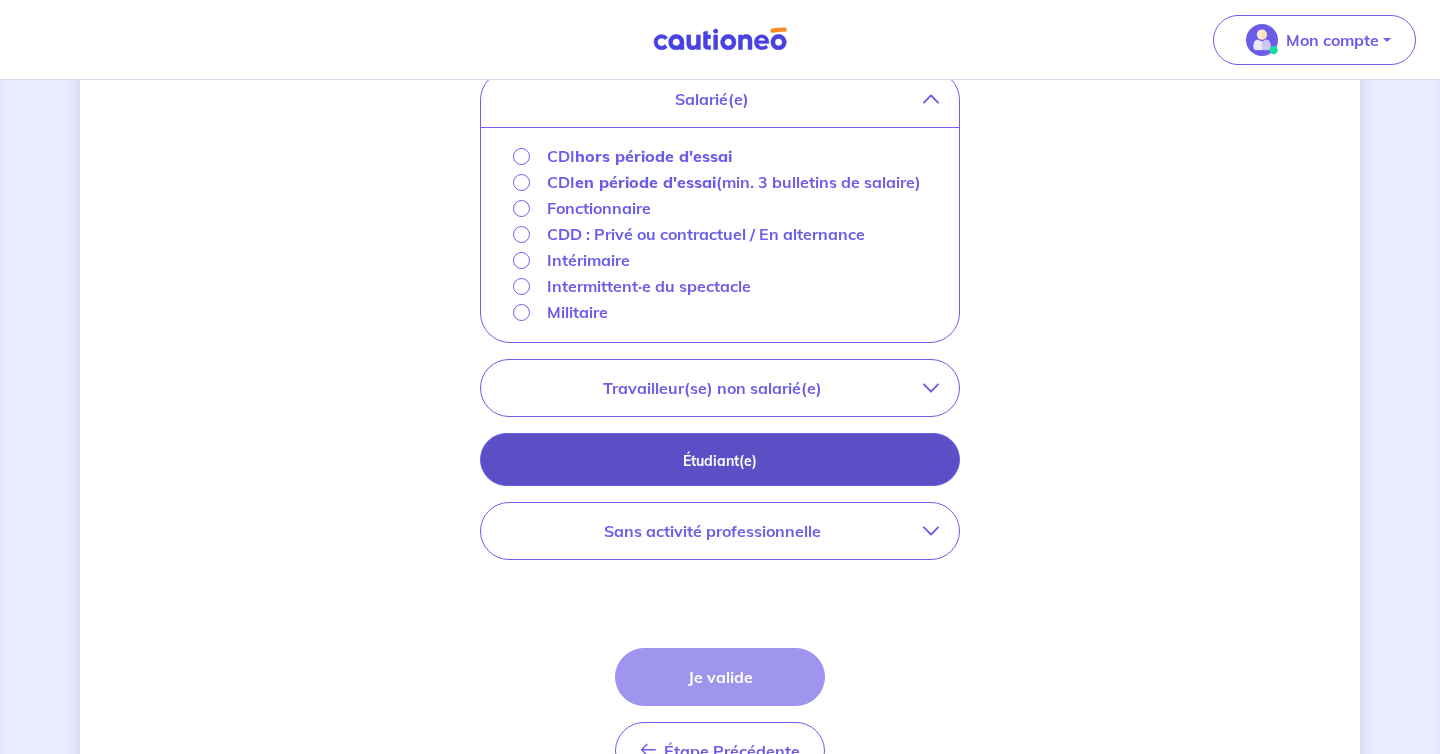 scroll, scrollTop: 604, scrollLeft: 0, axis: vertical 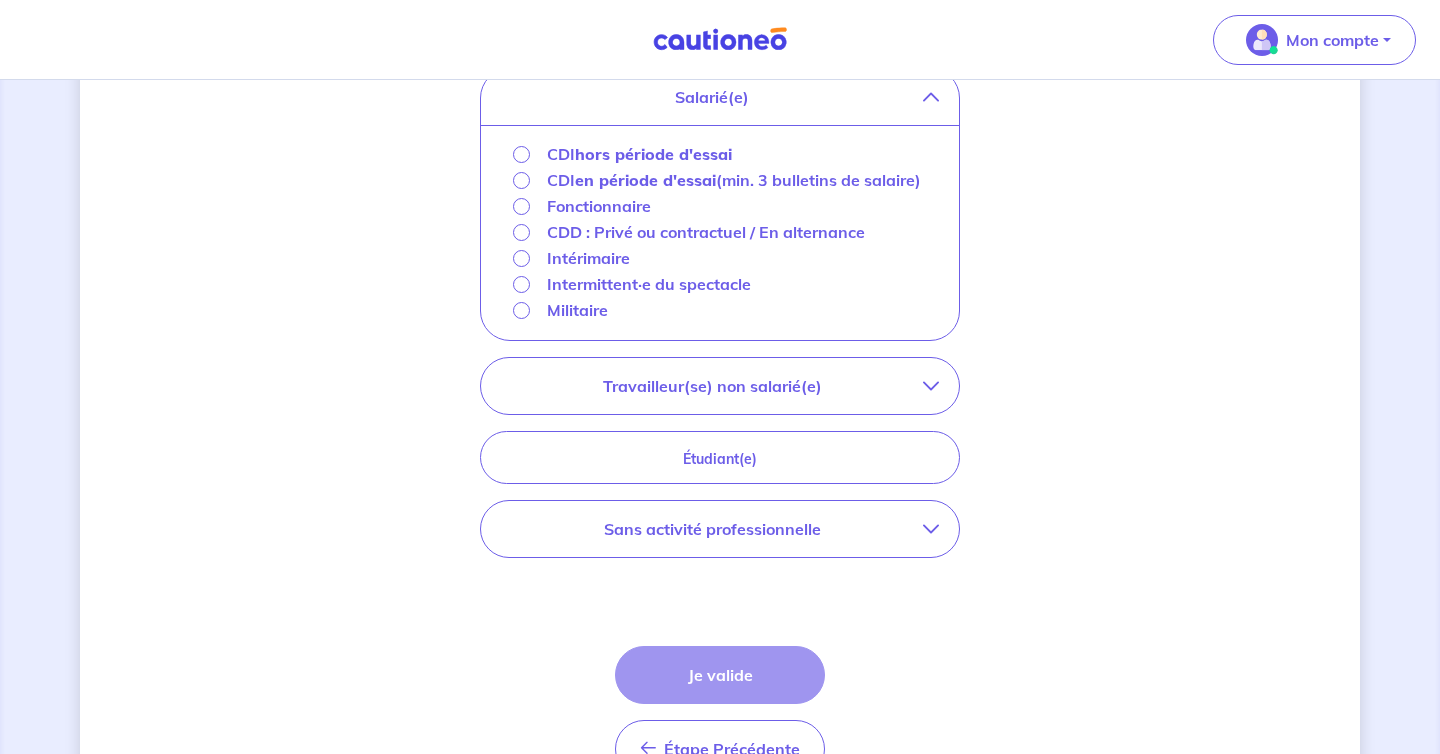 click on "Travailleur(se) non salarié(e)" at bounding box center [720, 386] 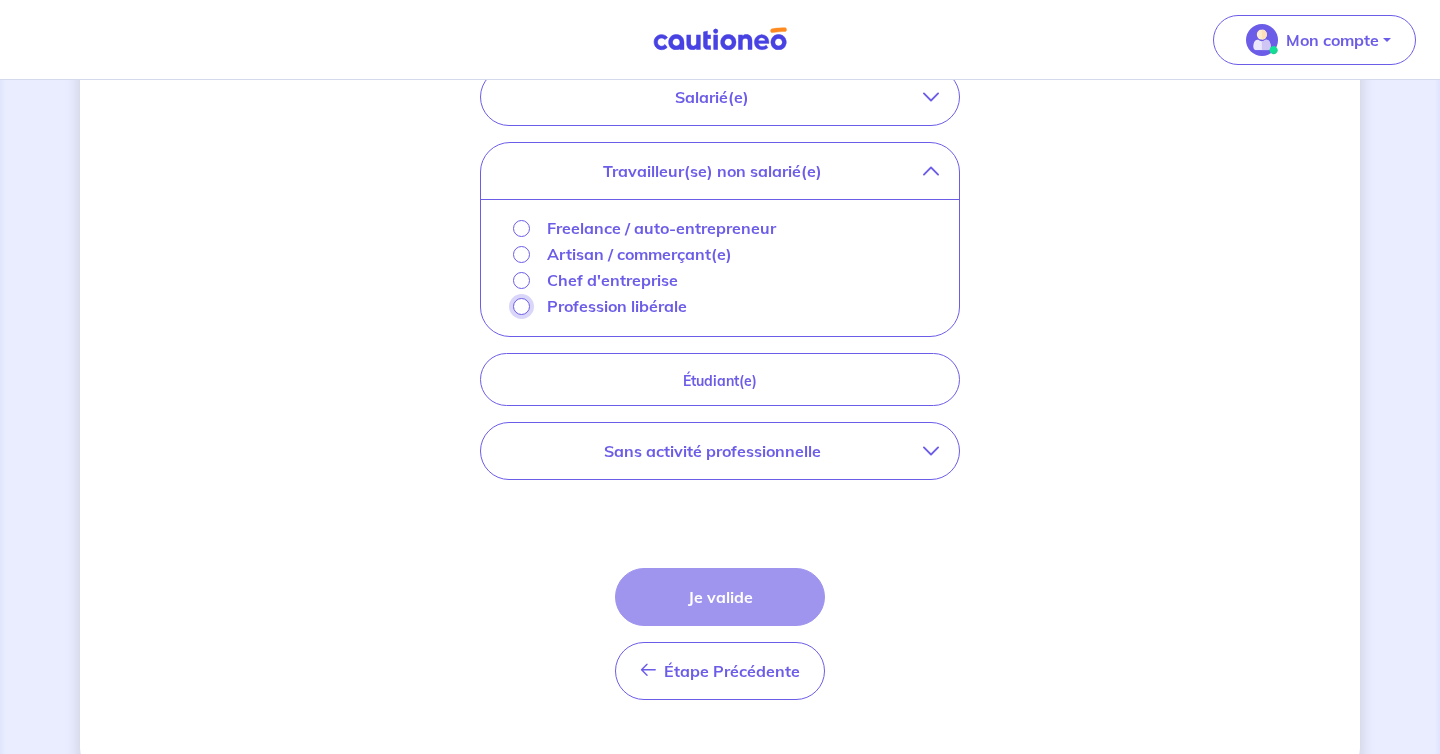click on "Profession libérale" at bounding box center [521, 306] 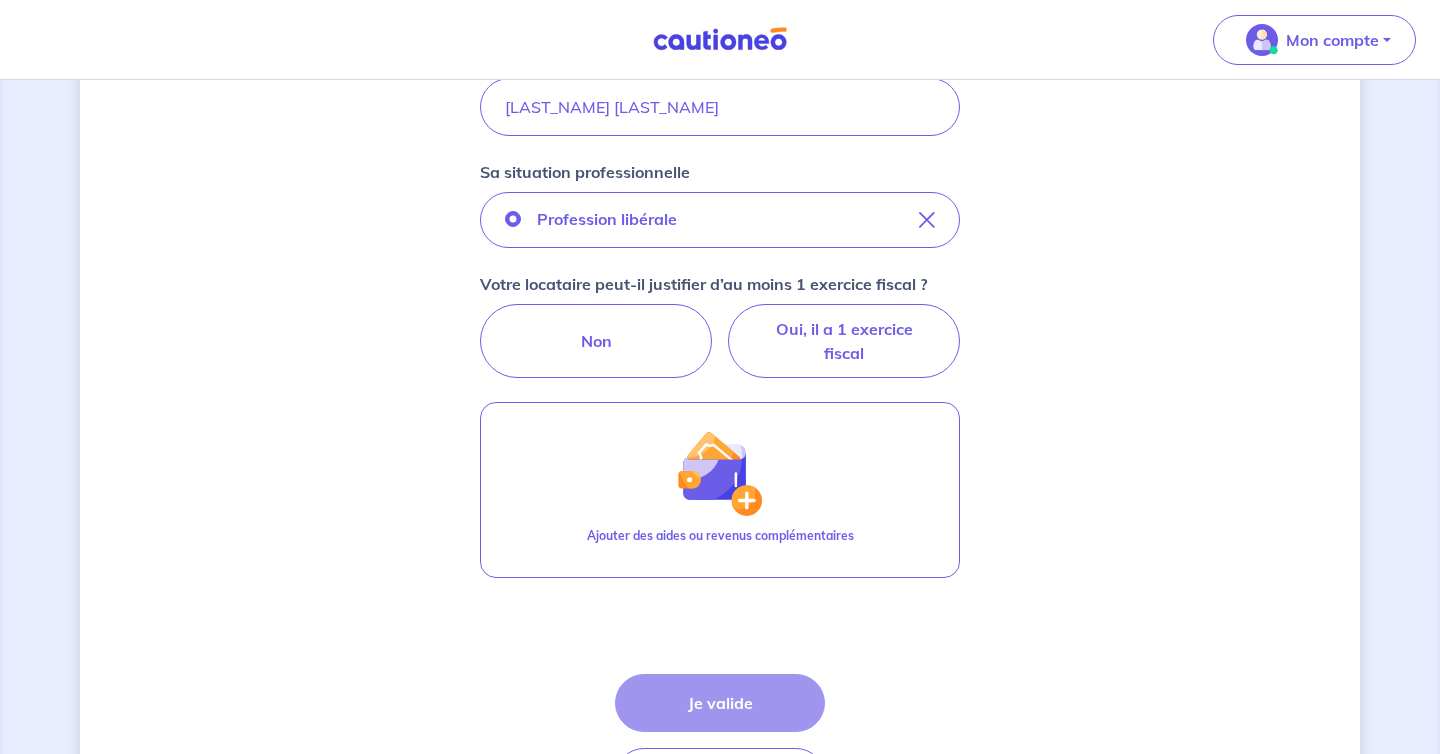 scroll, scrollTop: 476, scrollLeft: 0, axis: vertical 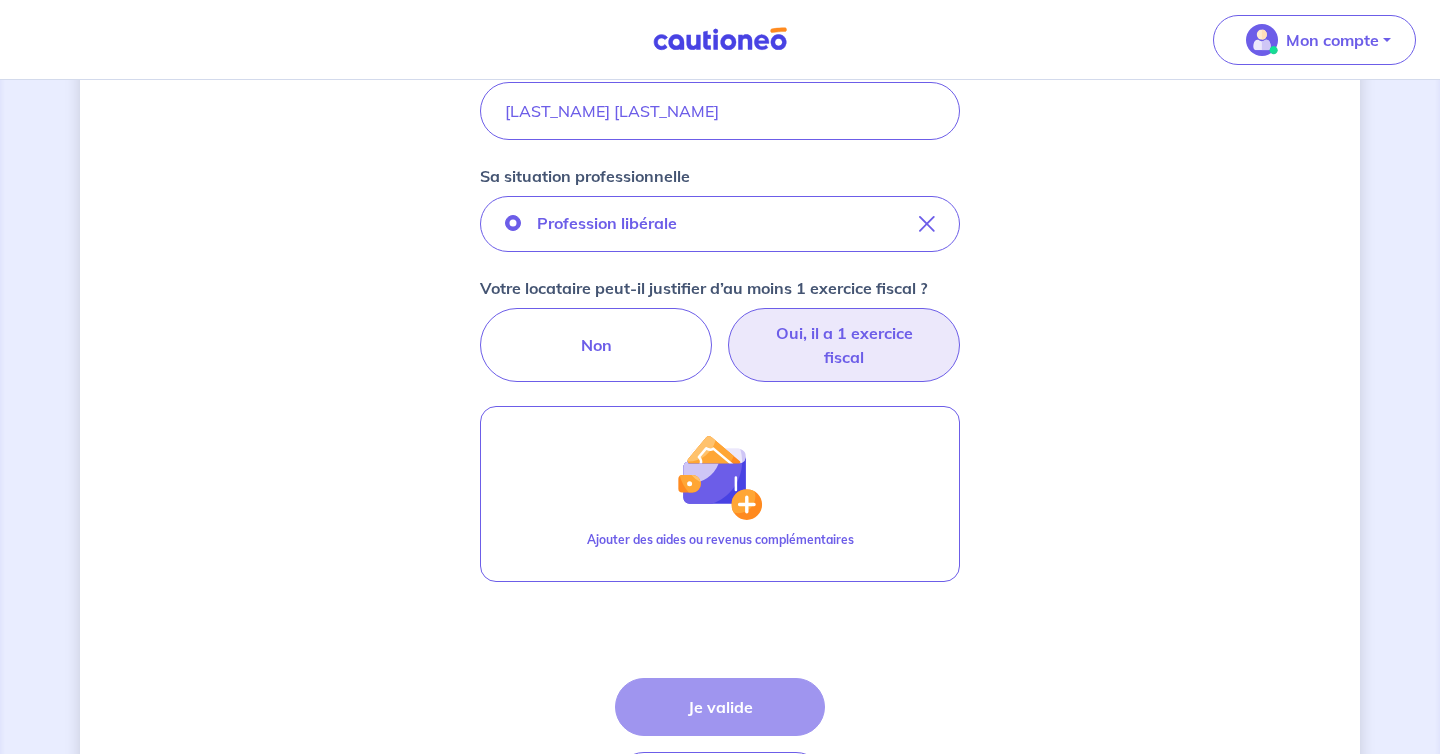 click on "Oui, il a 1 exercice fiscal" at bounding box center [844, 345] 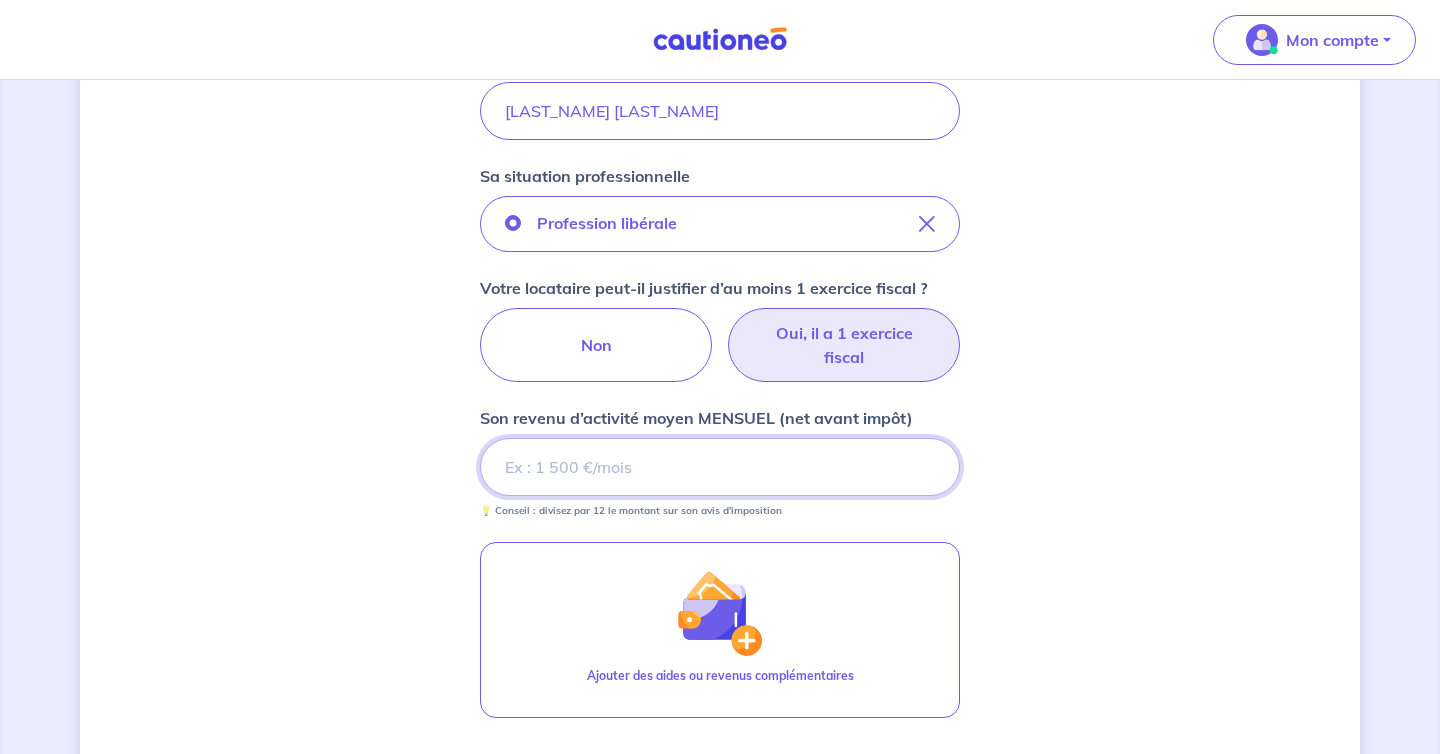 click on "Son revenu d’activité moyen MENSUEL (net avant impôt)" at bounding box center (720, 467) 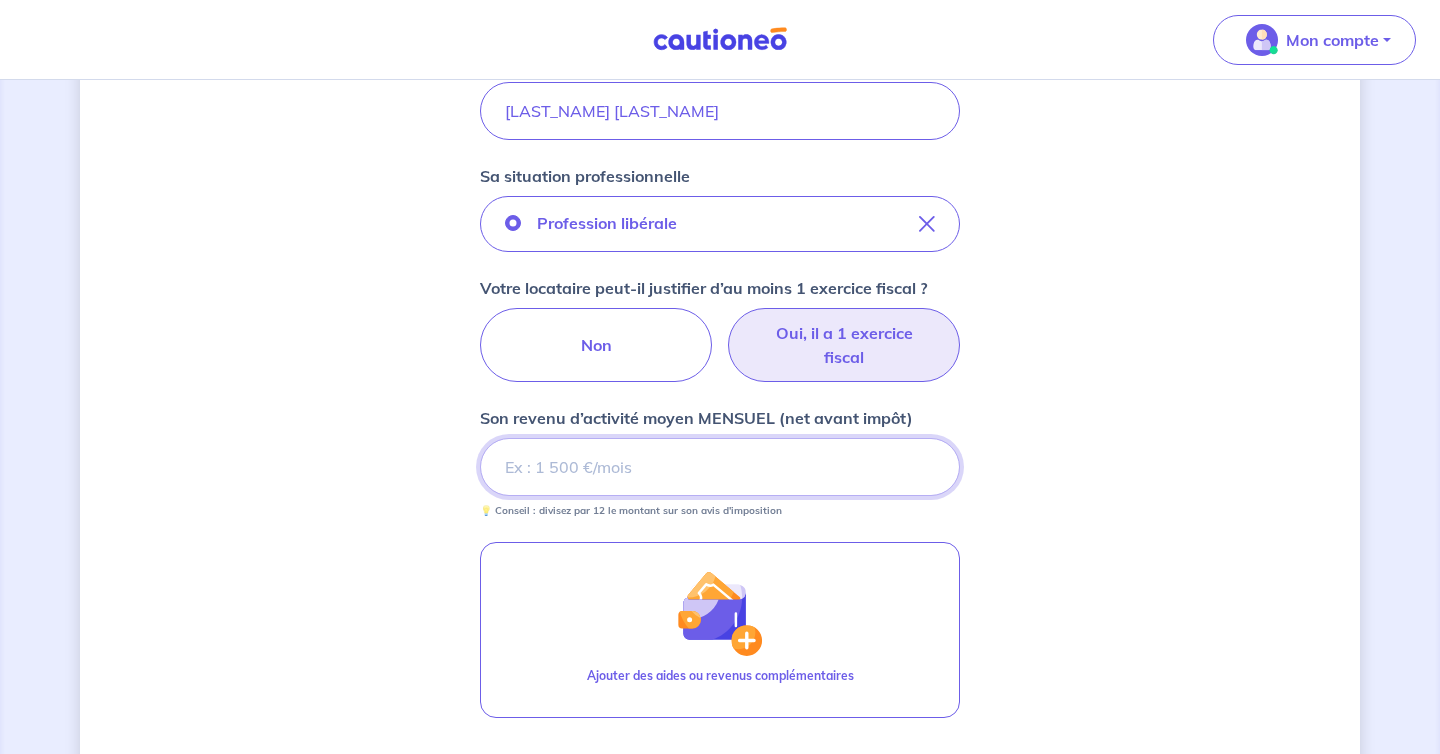 type on "0" 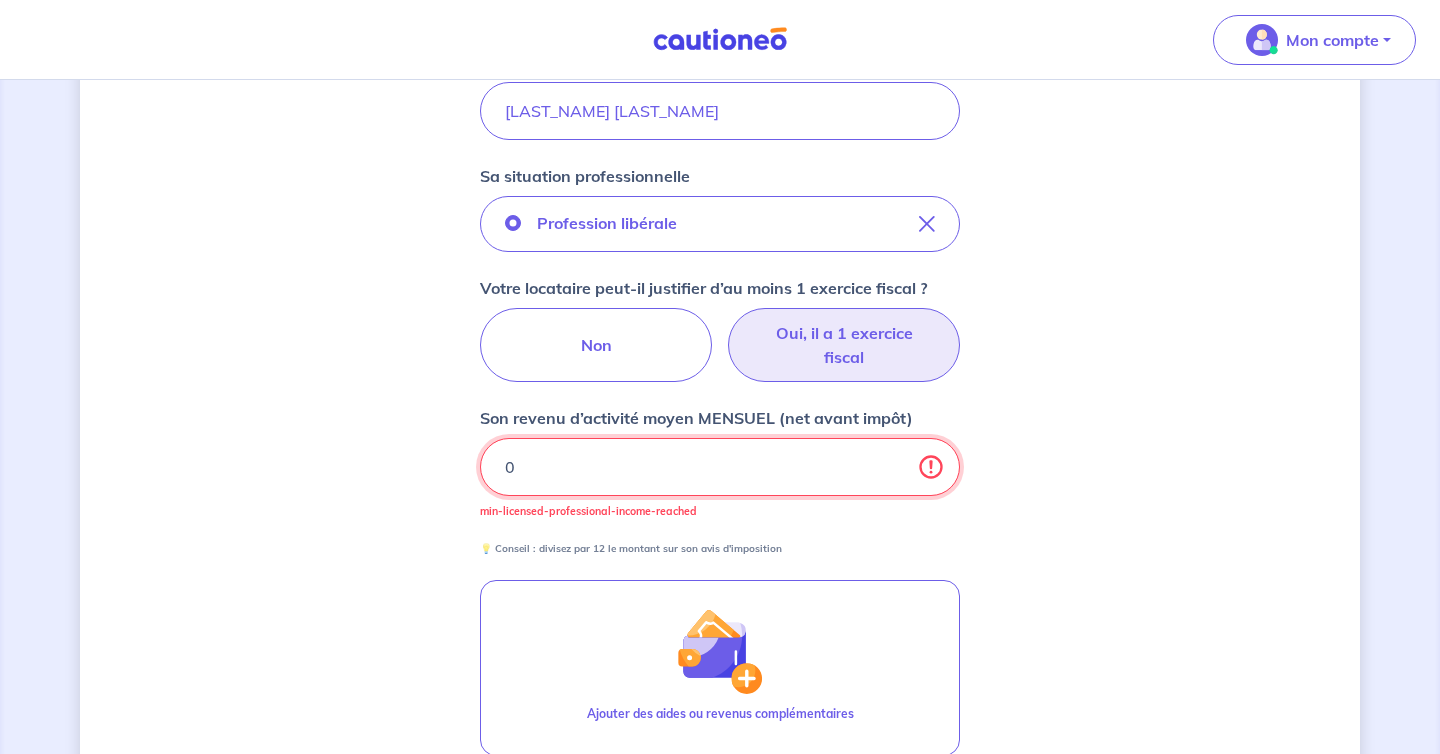 type 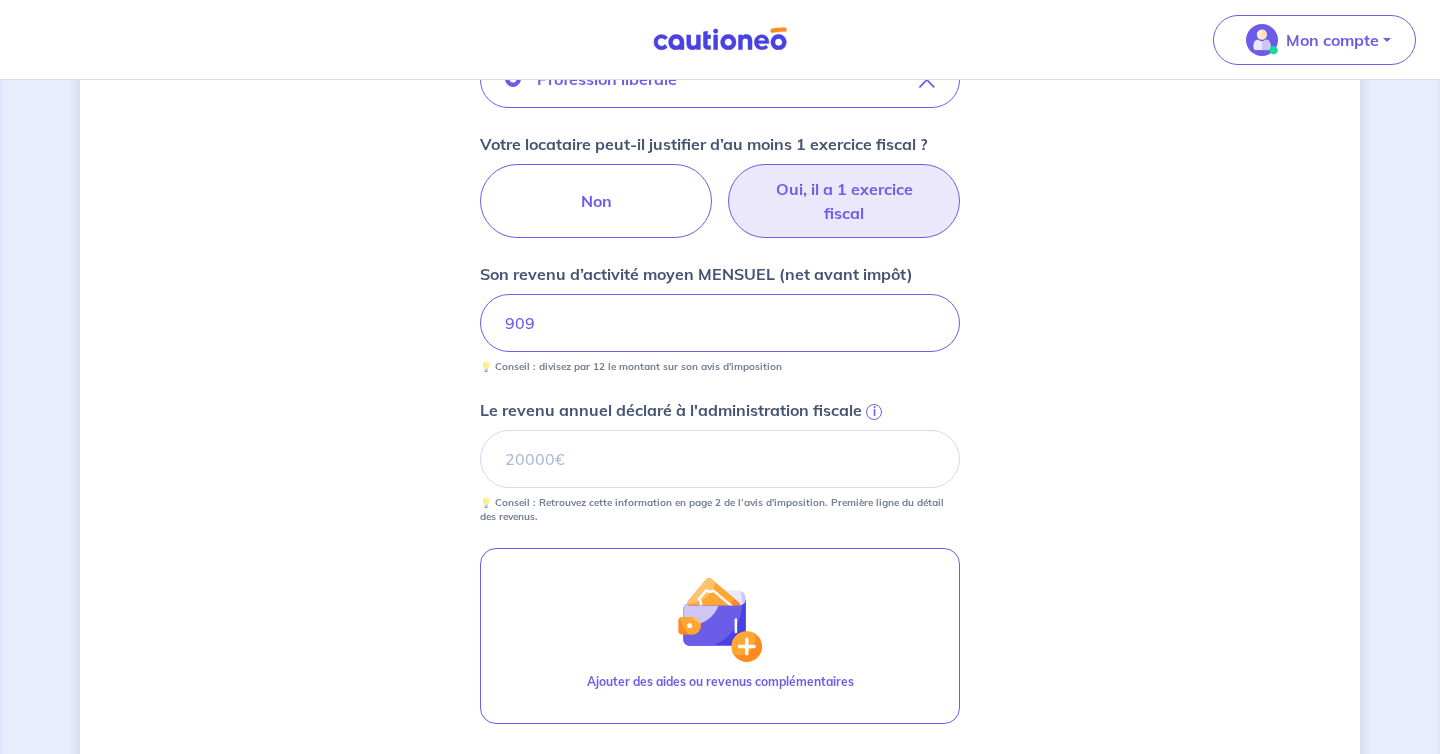 scroll, scrollTop: 623, scrollLeft: 0, axis: vertical 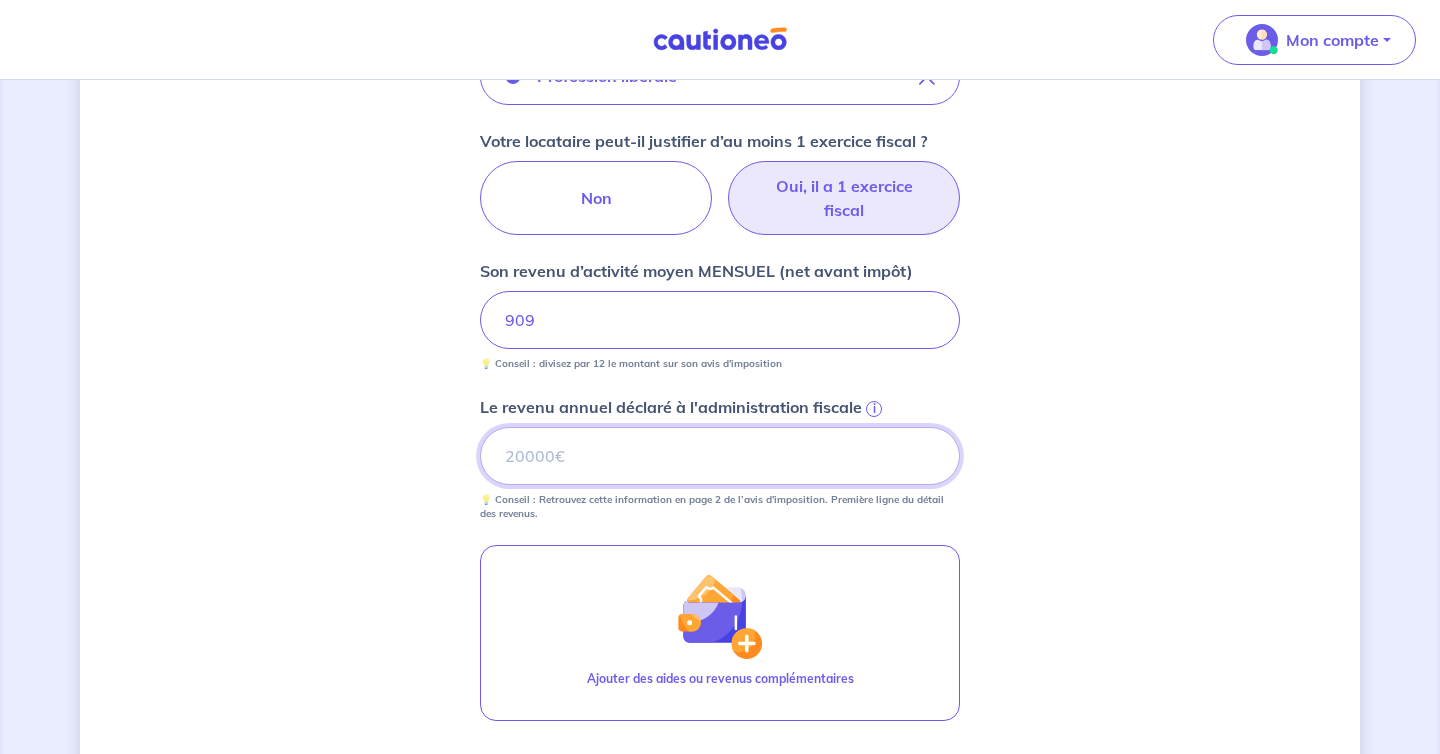 click on "Le revenu annuel déclaré à l'administration fiscale i" at bounding box center (720, 456) 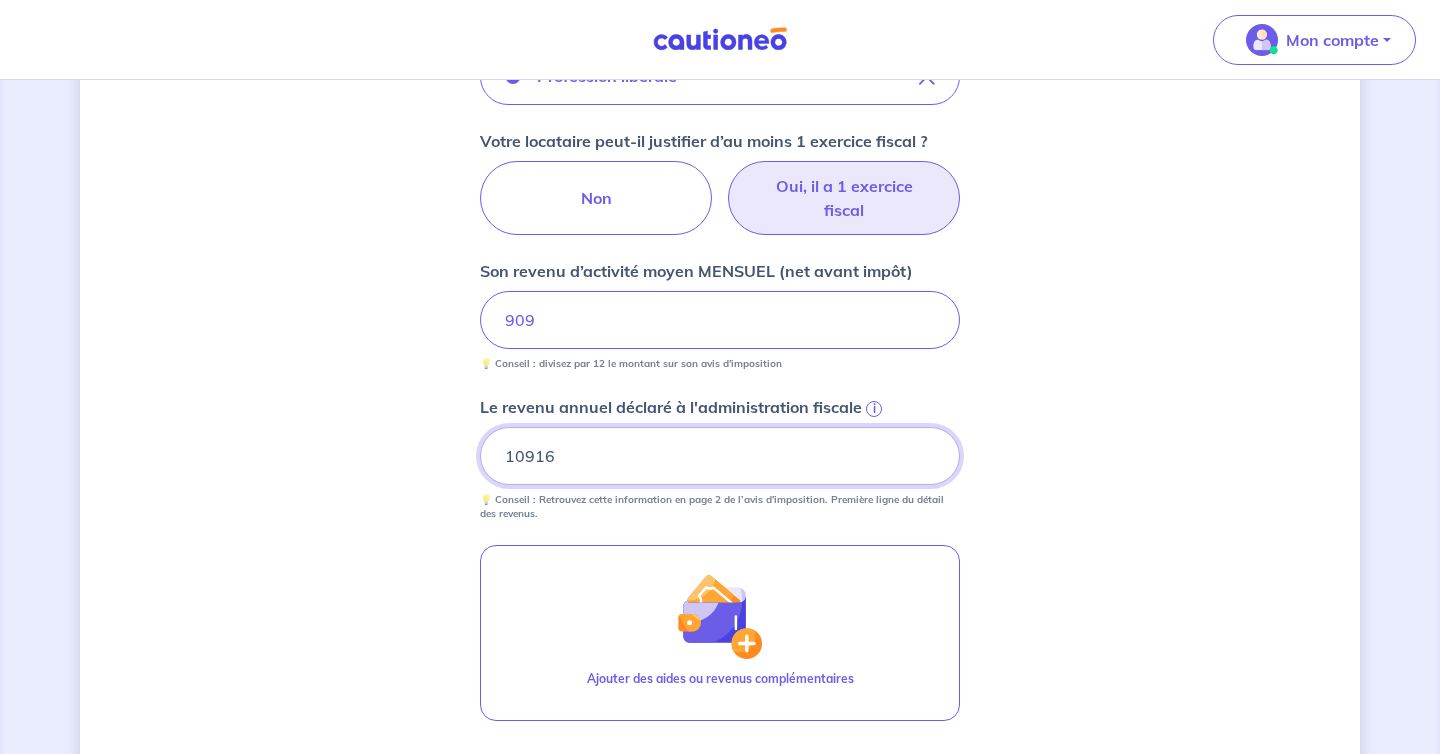 type on "10916" 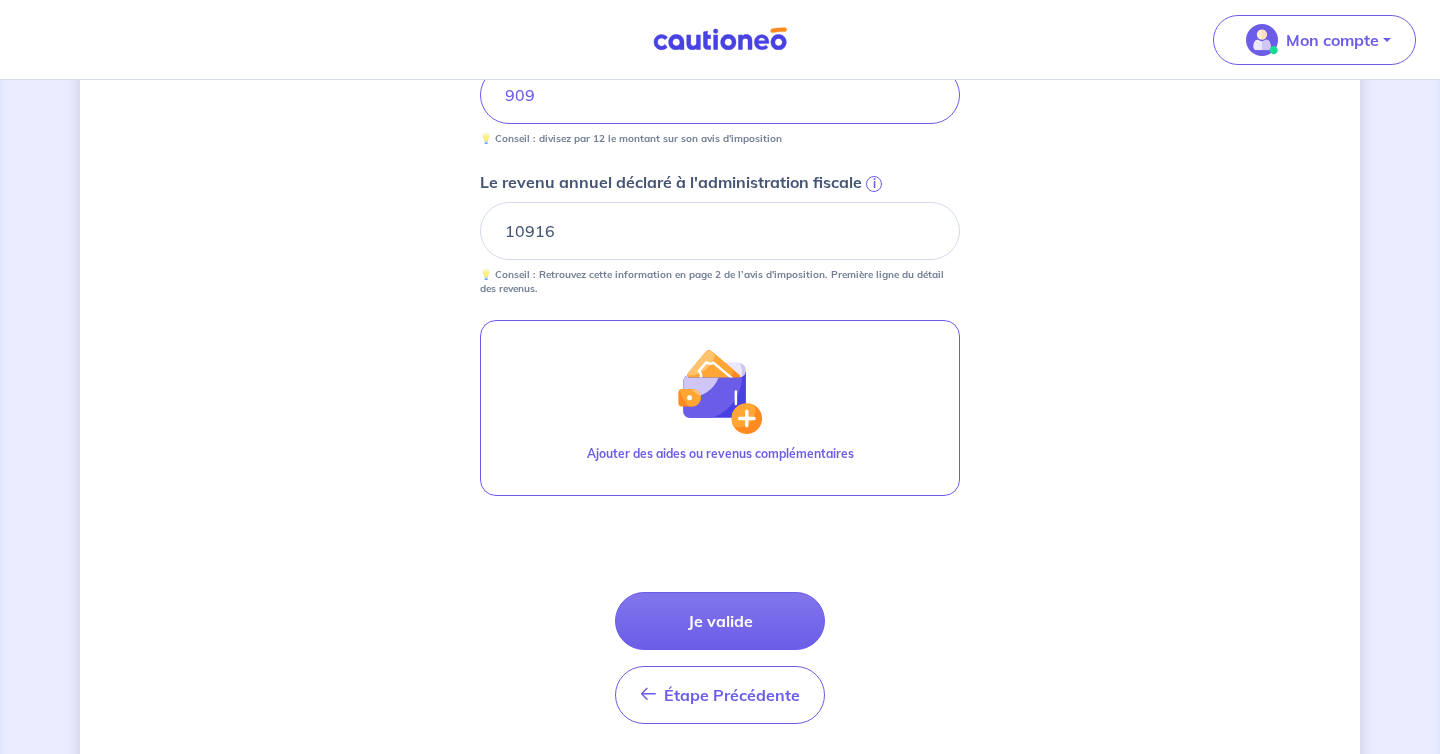 scroll, scrollTop: 914, scrollLeft: 0, axis: vertical 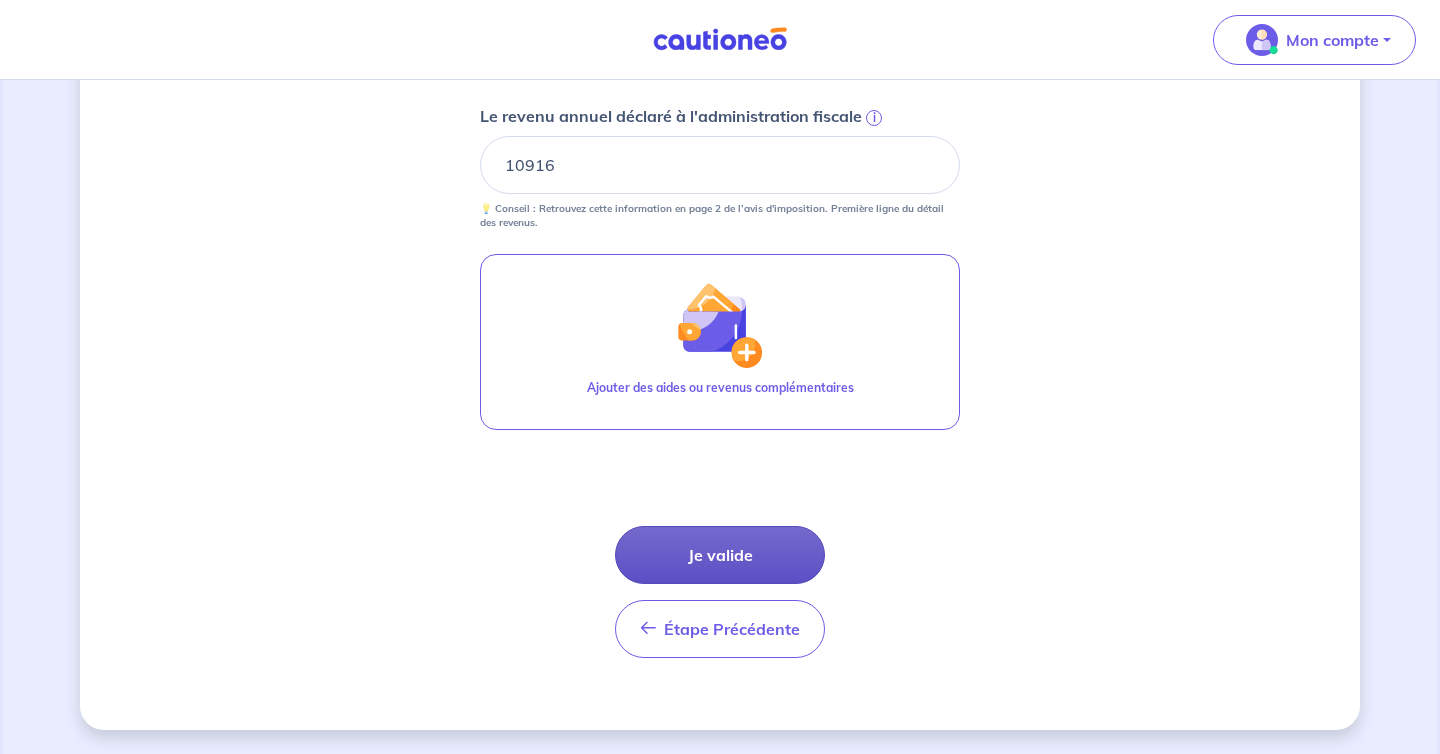 click on "Je valide" at bounding box center [720, 555] 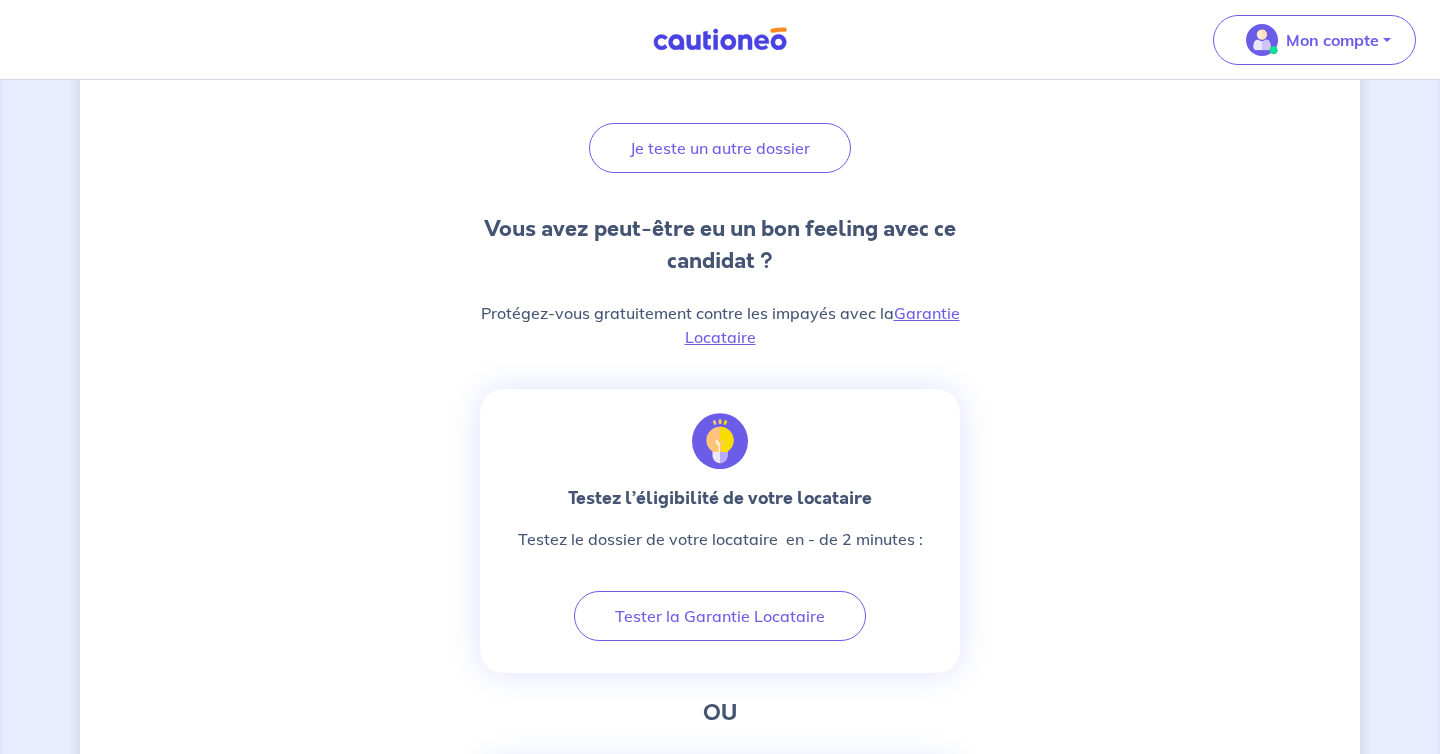 scroll, scrollTop: 415, scrollLeft: 0, axis: vertical 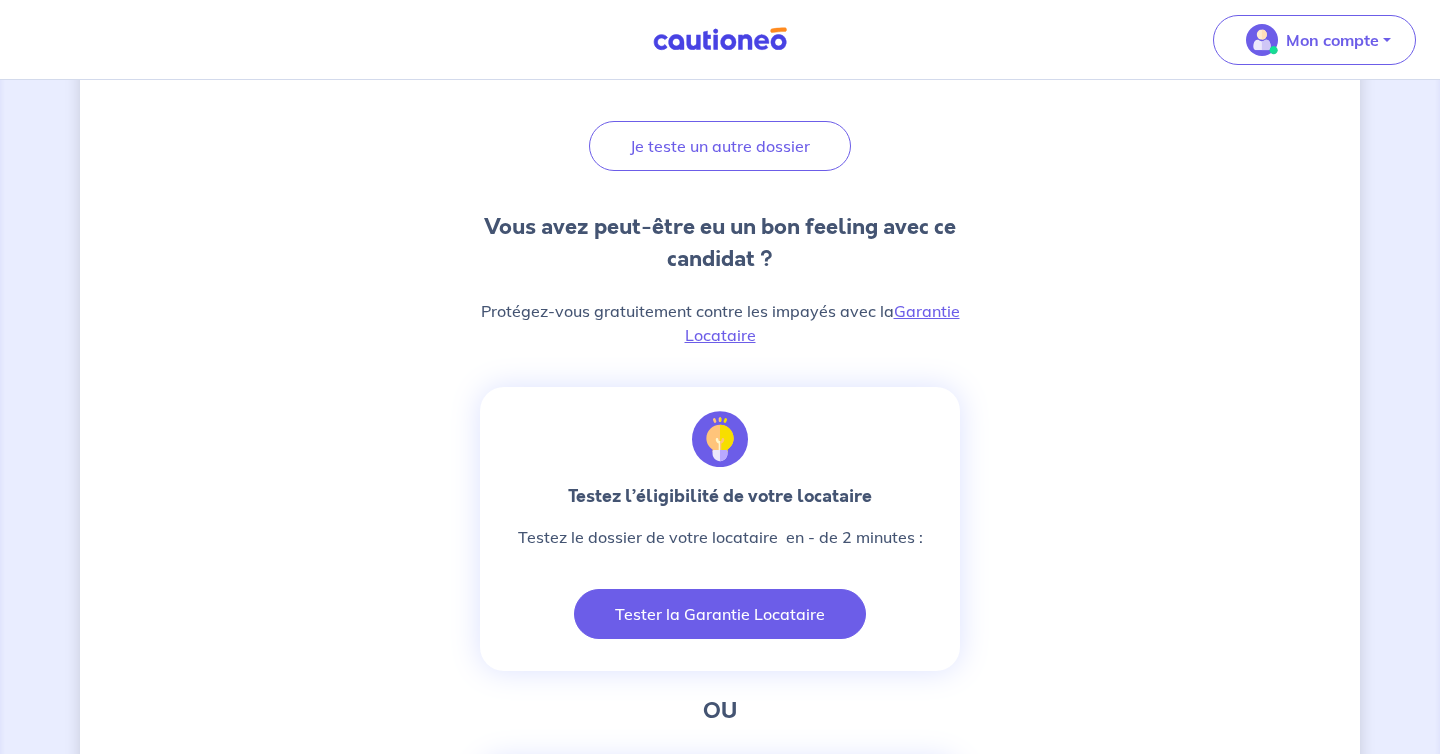 click on "Tester la Garantie Locataire" at bounding box center [720, 614] 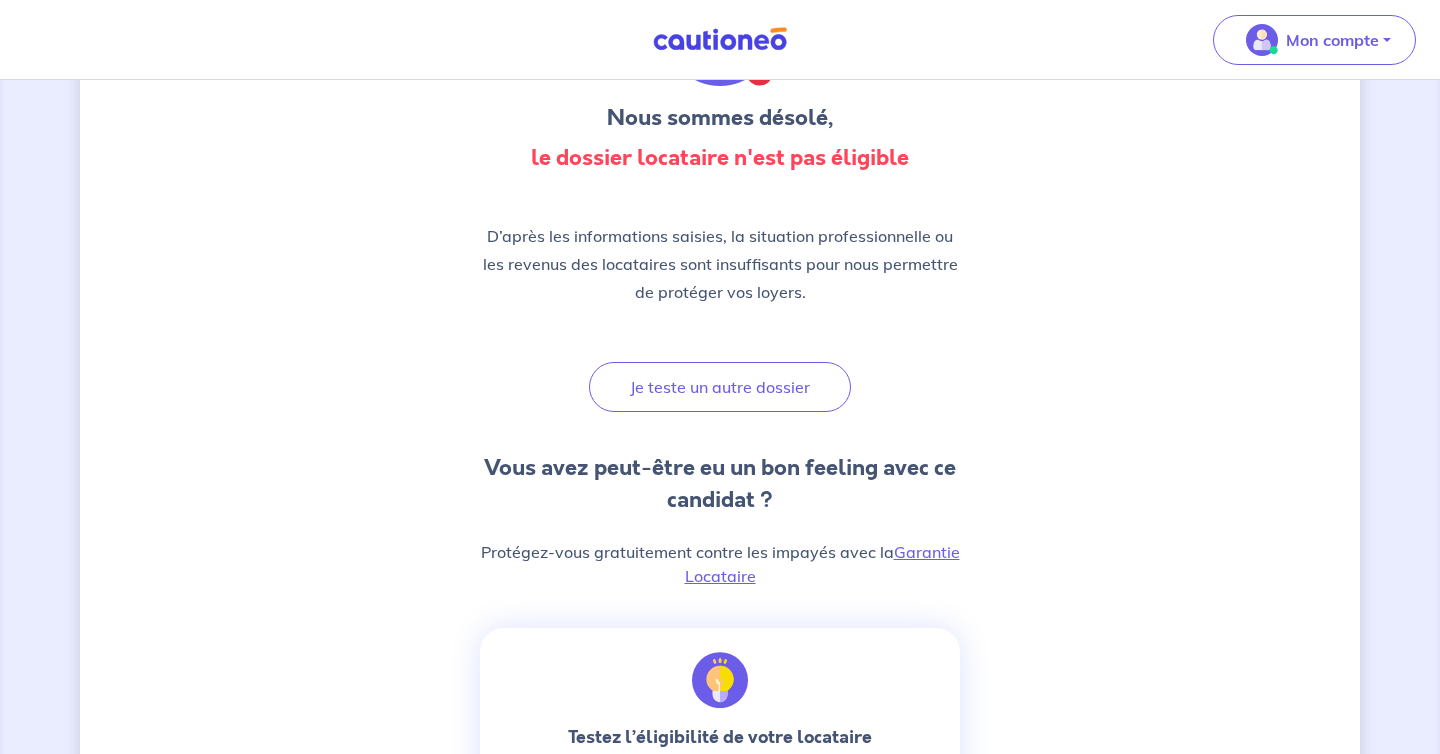 scroll, scrollTop: 0, scrollLeft: 0, axis: both 